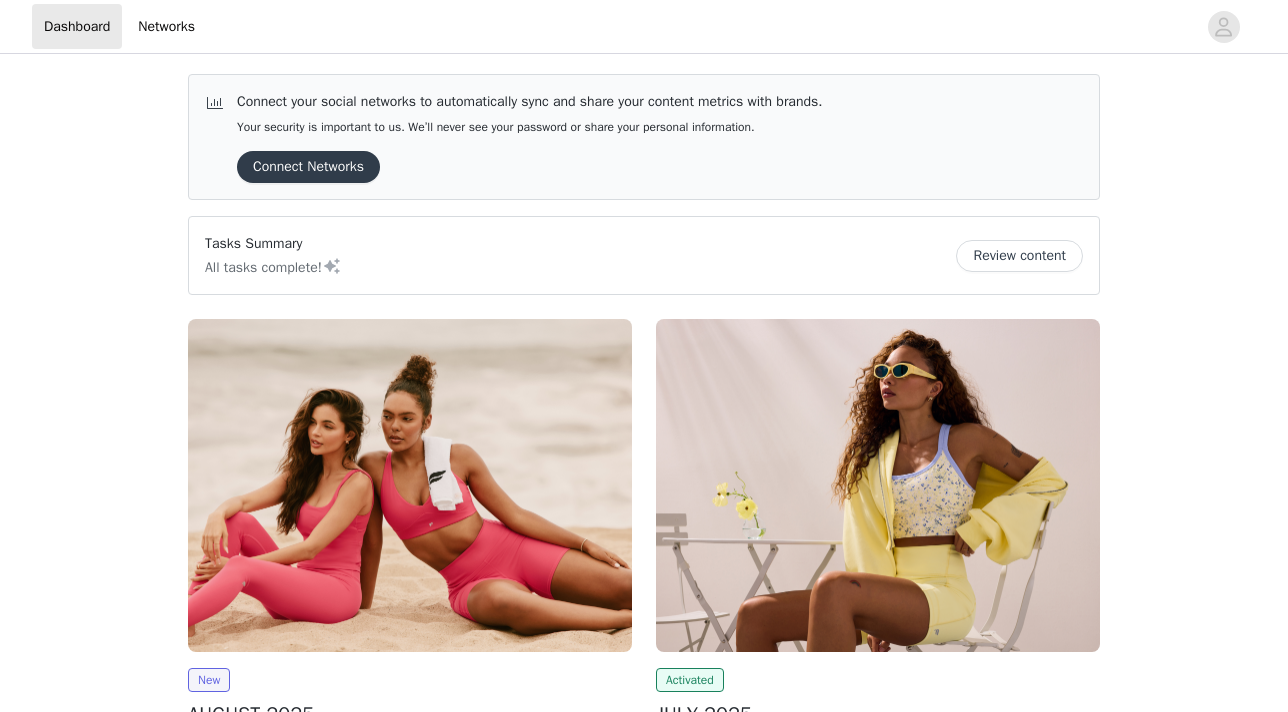 scroll, scrollTop: 0, scrollLeft: 0, axis: both 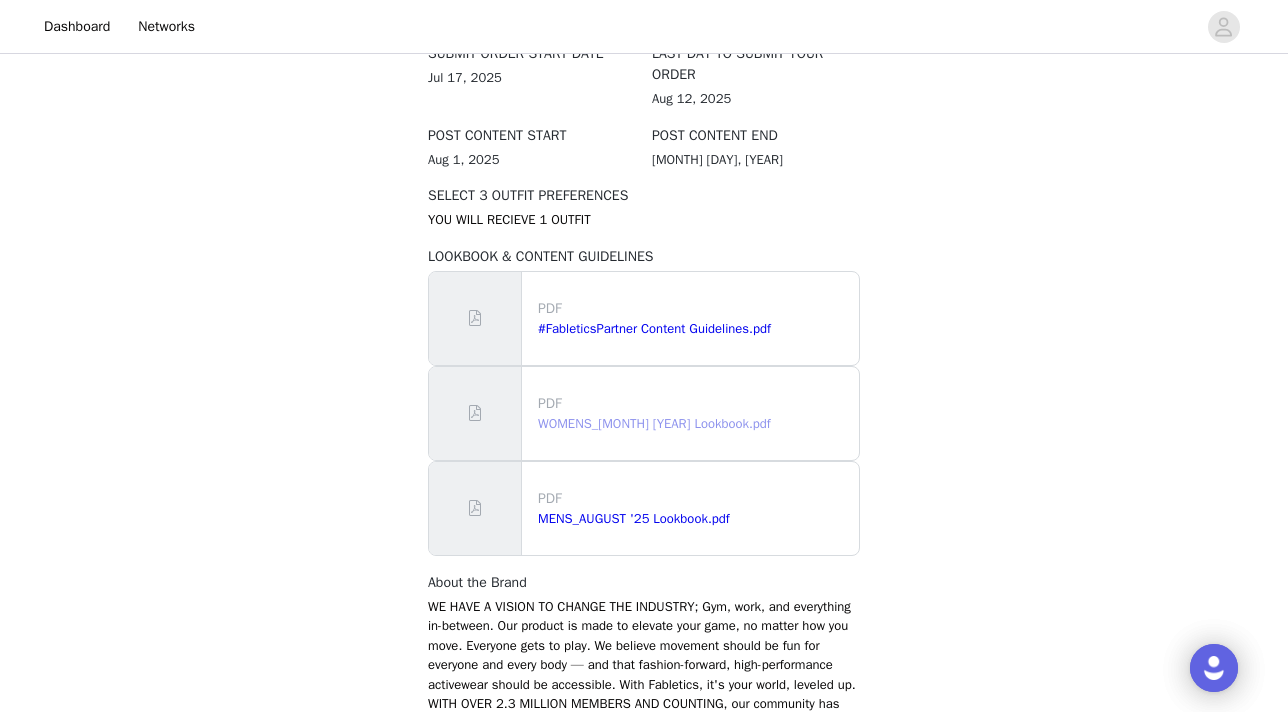 click on "WOMENS_August 2025 Lookbook.pdf" at bounding box center (654, 423) 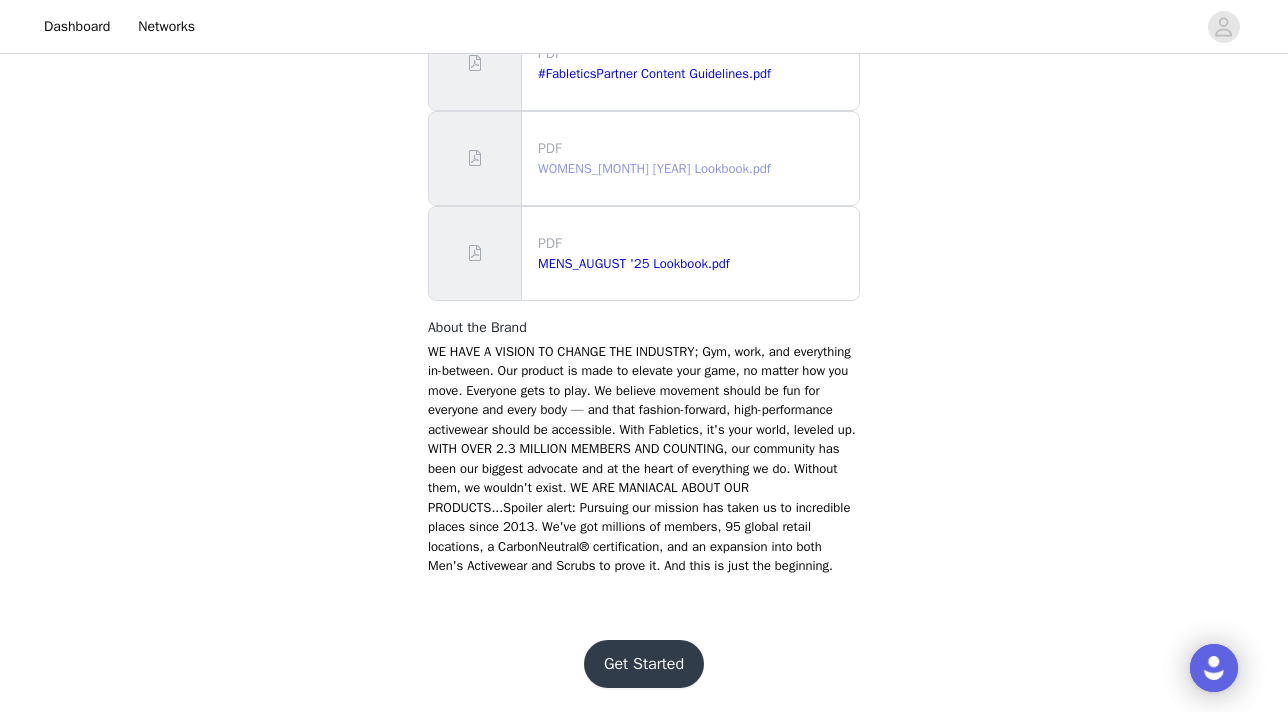 scroll, scrollTop: 1324, scrollLeft: 0, axis: vertical 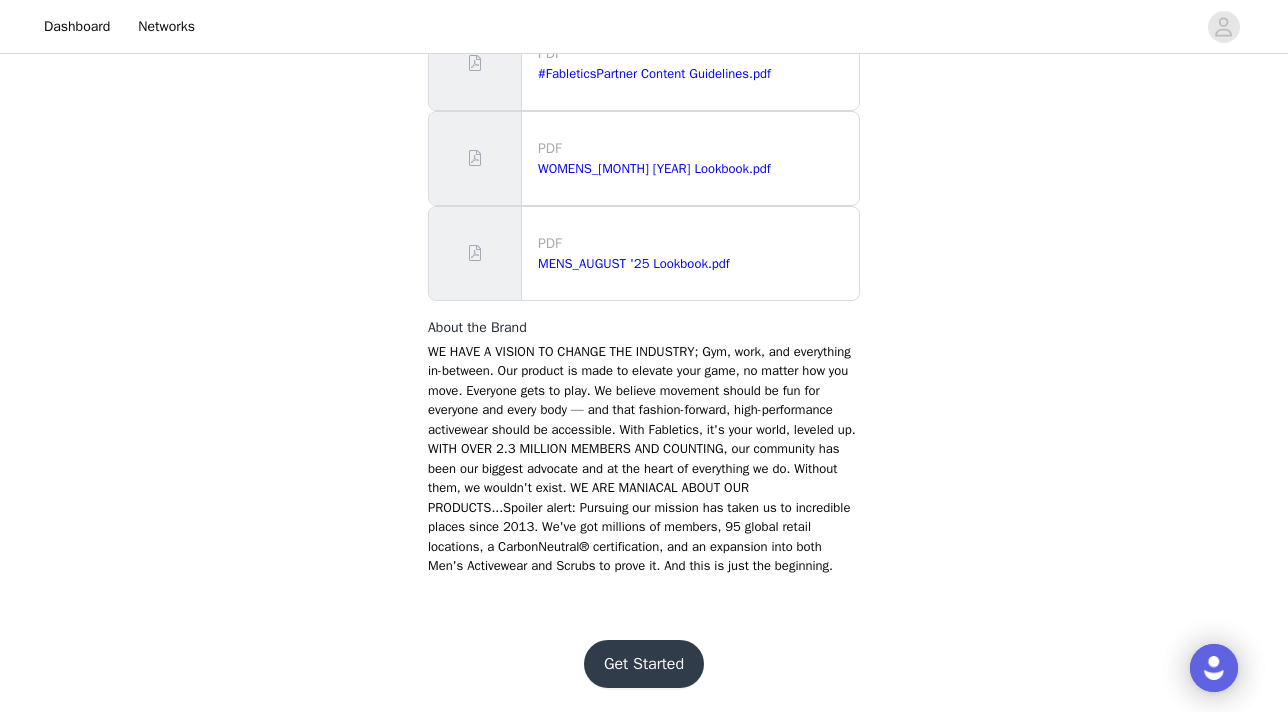 click on "Get Started" at bounding box center (644, 664) 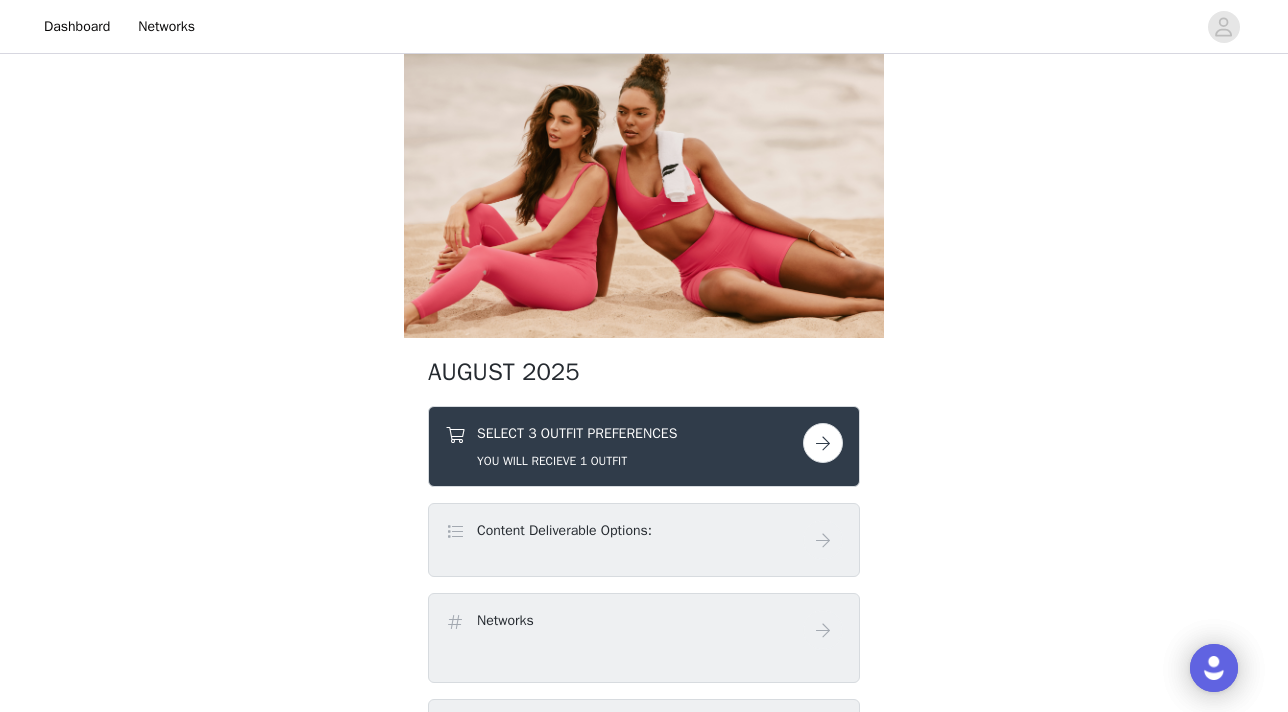 scroll, scrollTop: 39, scrollLeft: 0, axis: vertical 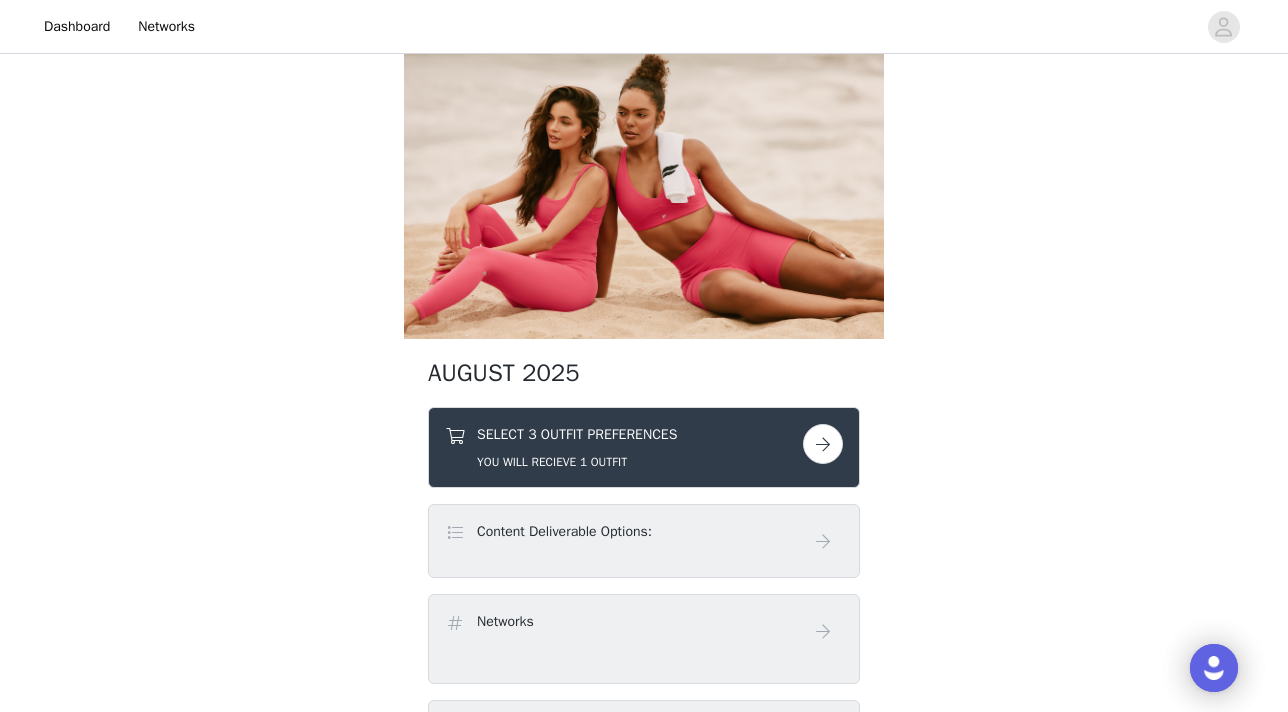 click at bounding box center [823, 444] 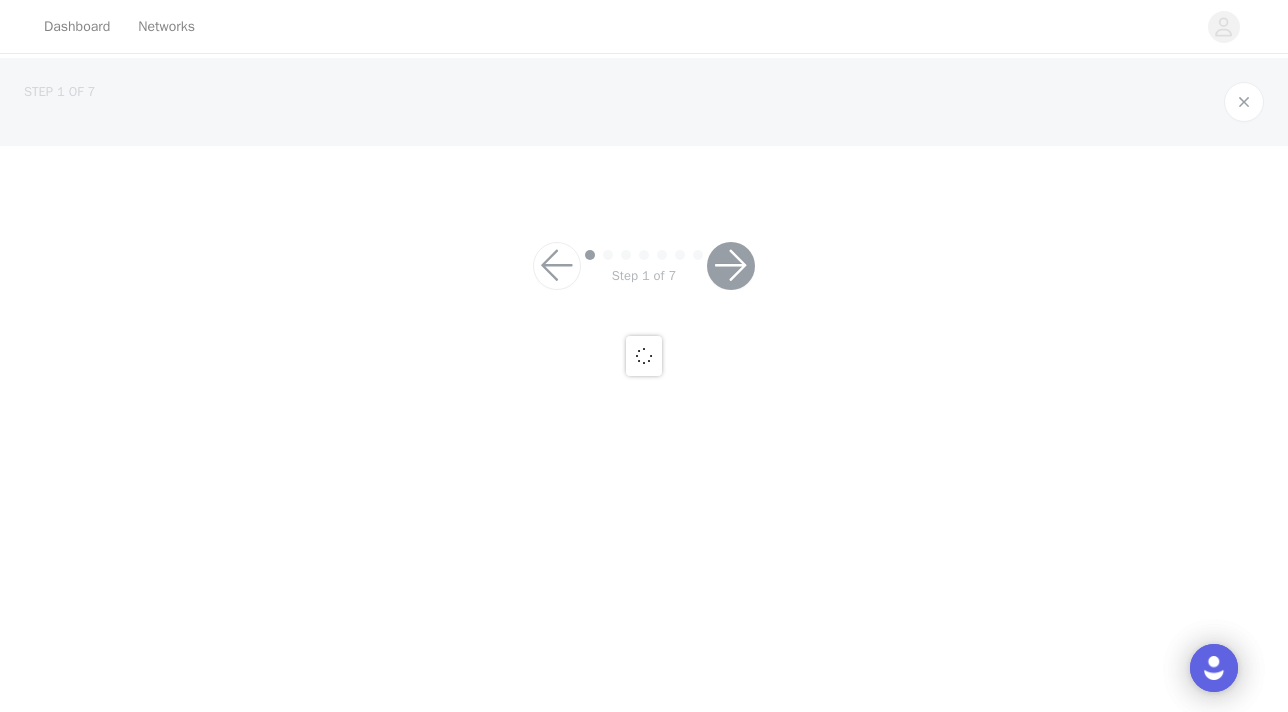 scroll, scrollTop: 0, scrollLeft: 0, axis: both 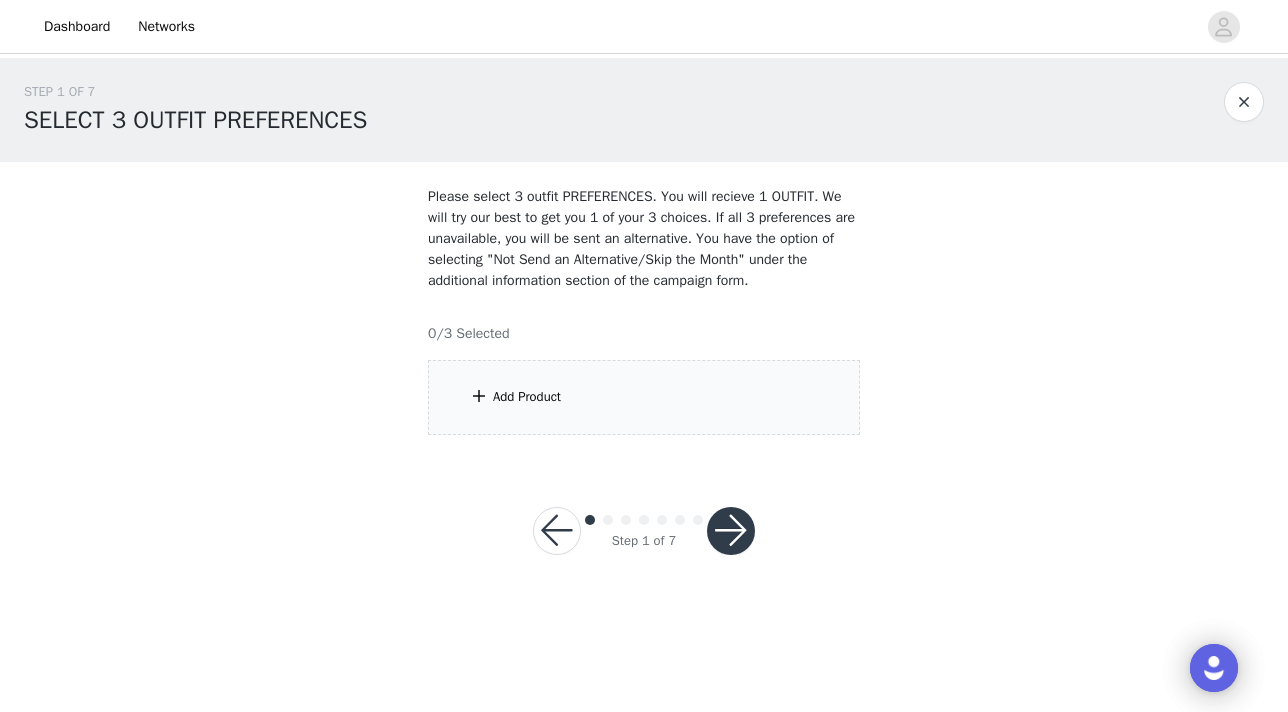 click on "Add Product" at bounding box center [644, 397] 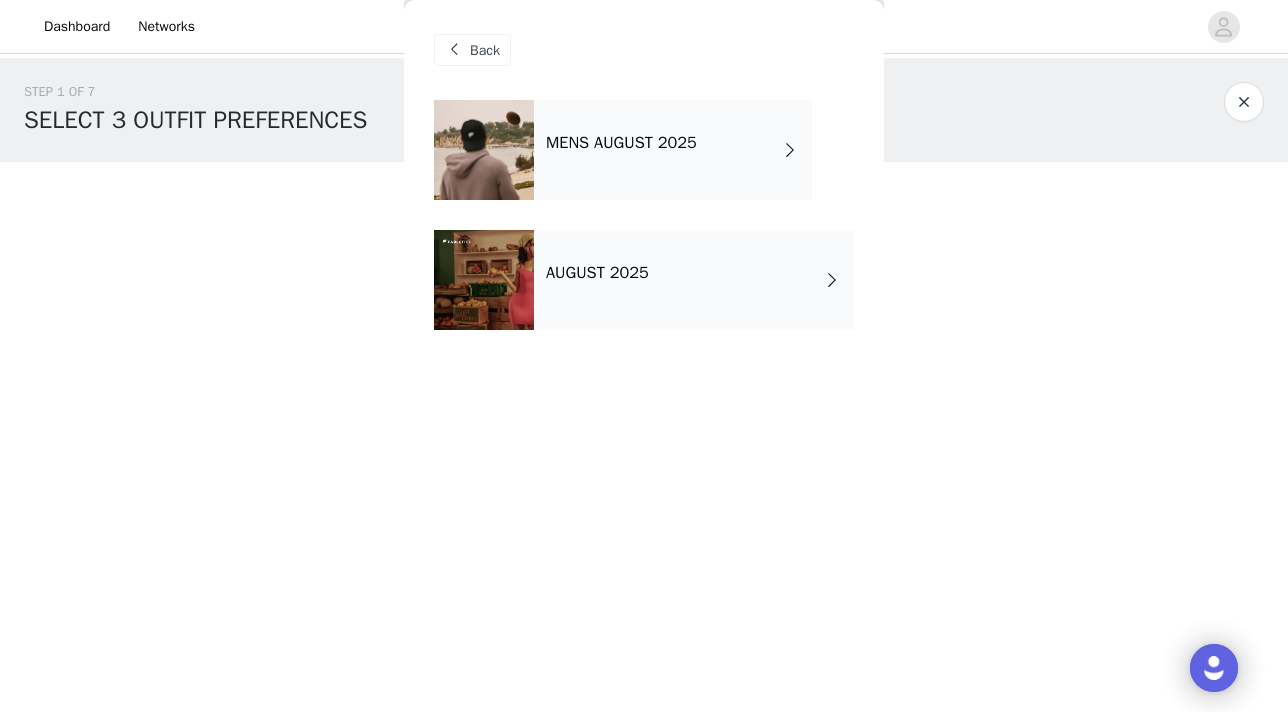 click on "AUGUST 2025" at bounding box center [597, 273] 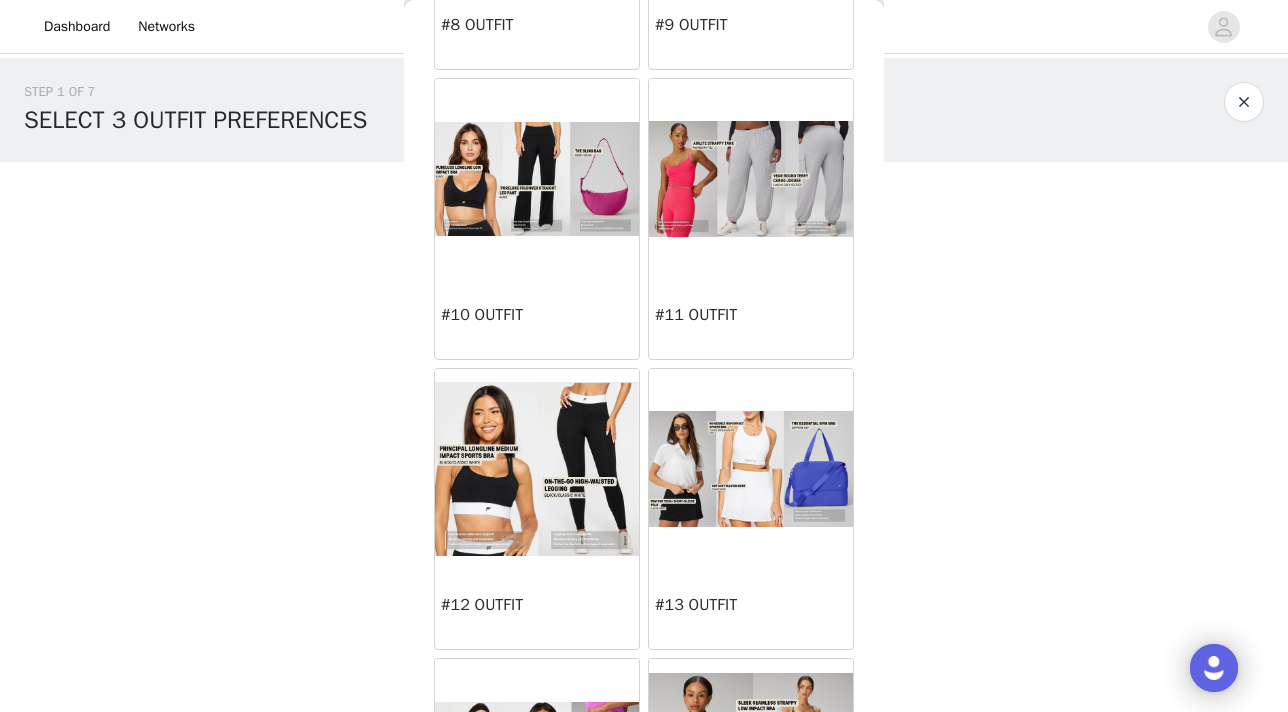 scroll, scrollTop: 1278, scrollLeft: 0, axis: vertical 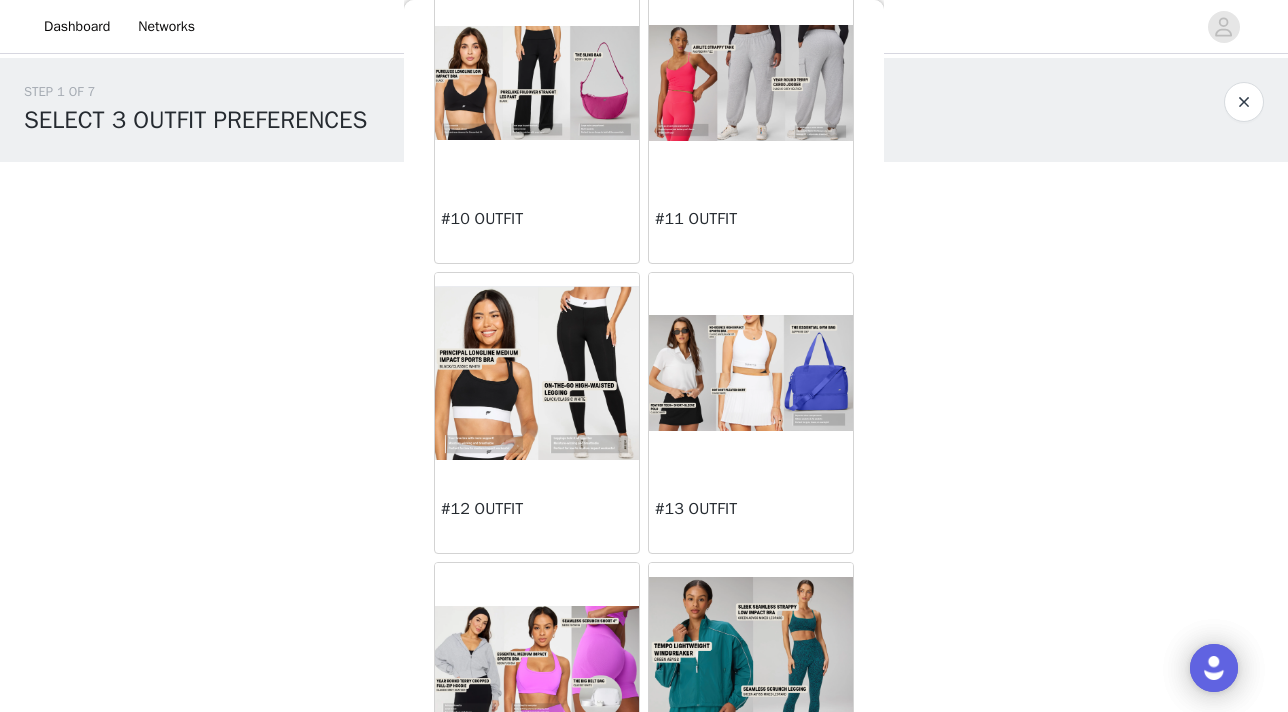 click at bounding box center [751, 373] 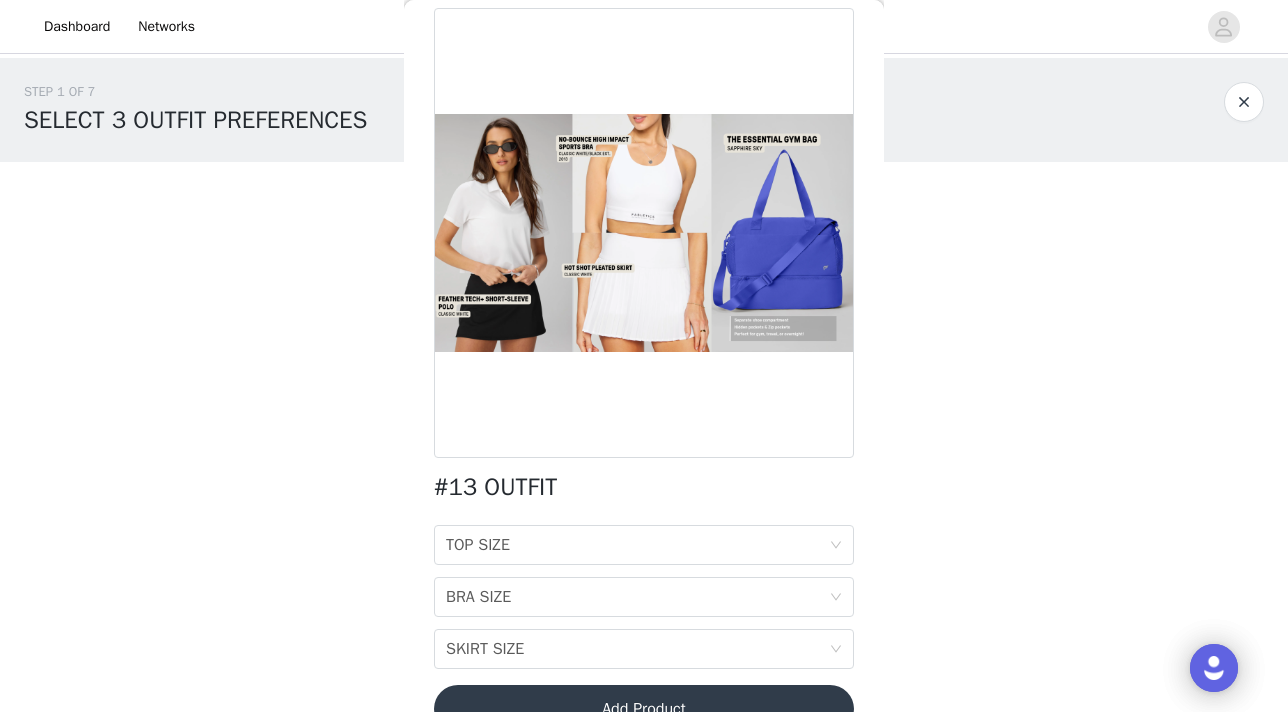 scroll, scrollTop: 122, scrollLeft: 0, axis: vertical 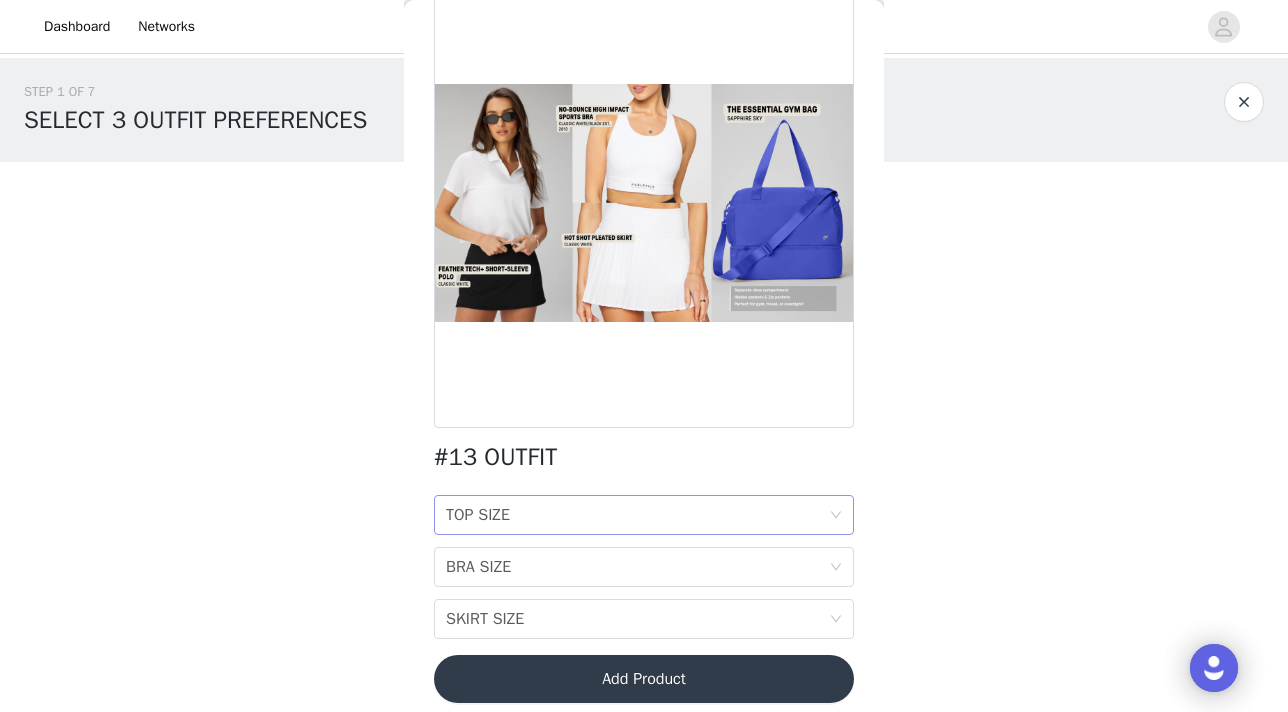 click on "TOP SIZE TOP SIZE" at bounding box center (637, 515) 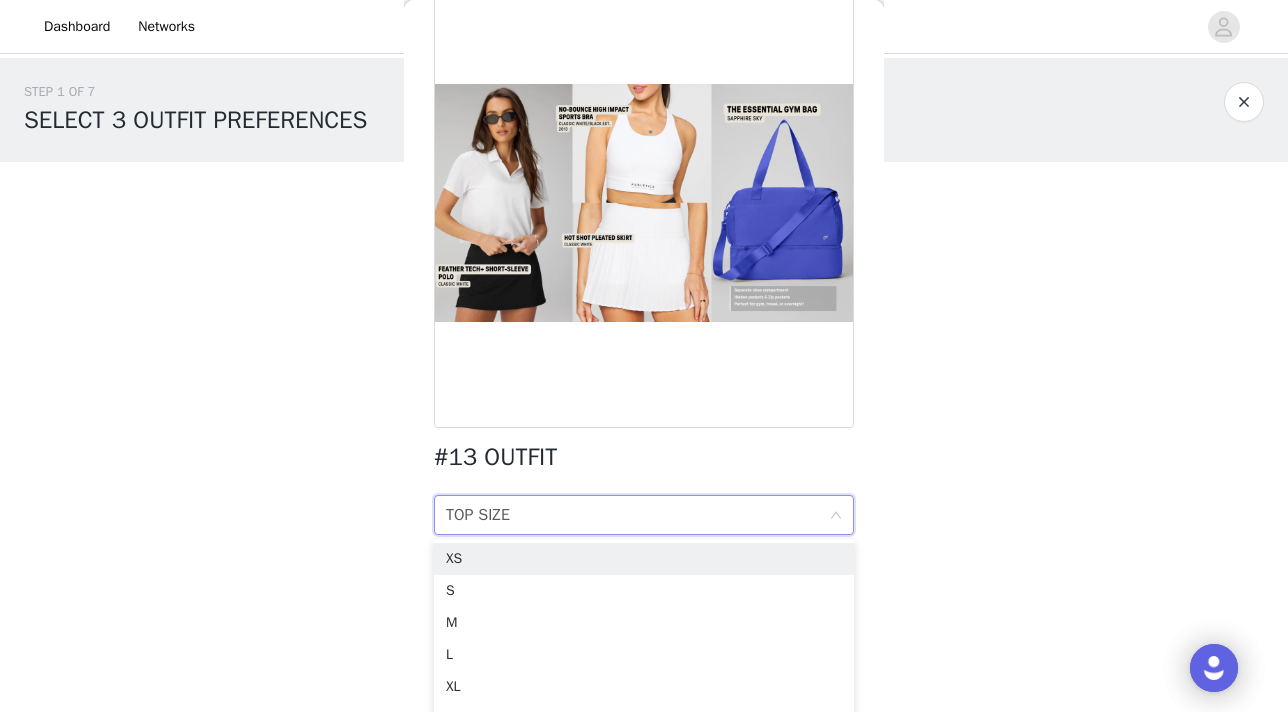 click on "STEP 1 OF 7
SELECT 3 OUTFIT PREFERENCES
Please select 3 outfit PREFERENCES. You will recieve 1 OUTFIT.  We will try our best to get you 1 of your 3 choices. If all 3 preferences are unavailable, you will be sent an alternative. You have the option of selecting "Not Send an Alternative/Skip the Month" under the additional information section of the campaign form.       0/3 Selected           Add Product       Back     #13 OUTFIT               TOP SIZE TOP SIZE BRA SIZE BRA SIZE SKIRT SIZE SKIRT SIZE     Add Product" at bounding box center [644, 258] 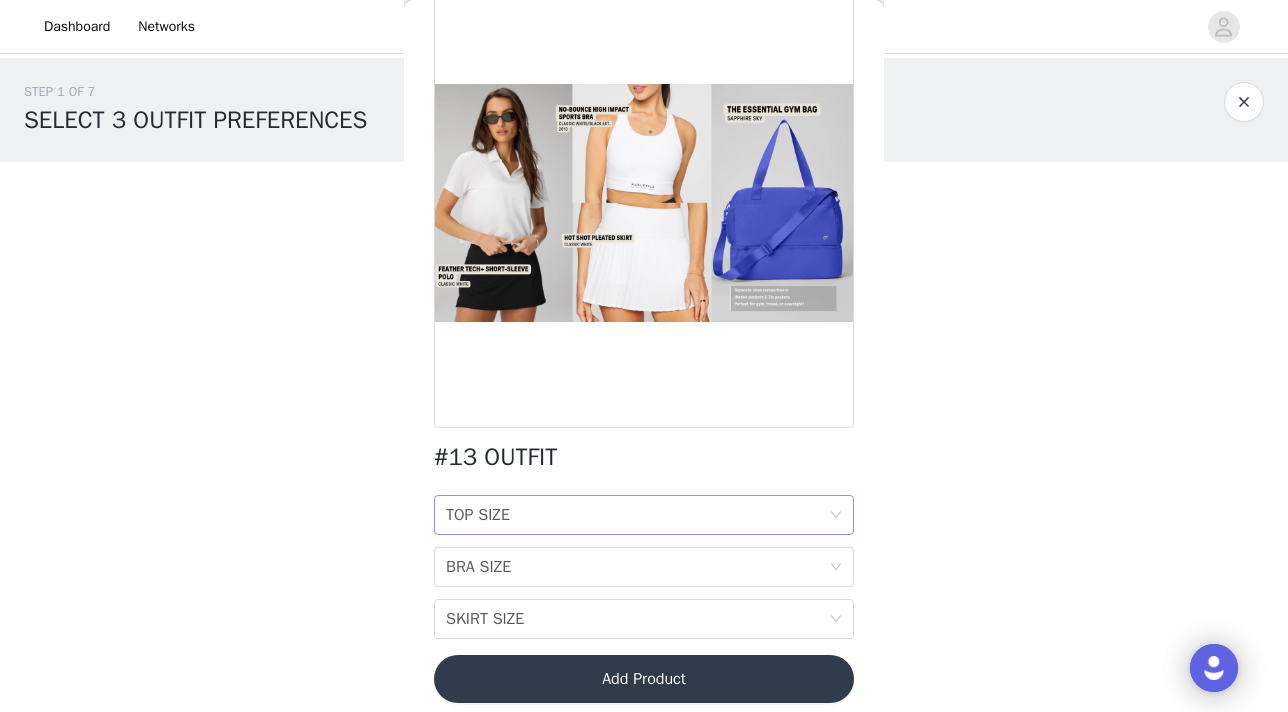 click on "TOP SIZE TOP SIZE" at bounding box center [637, 515] 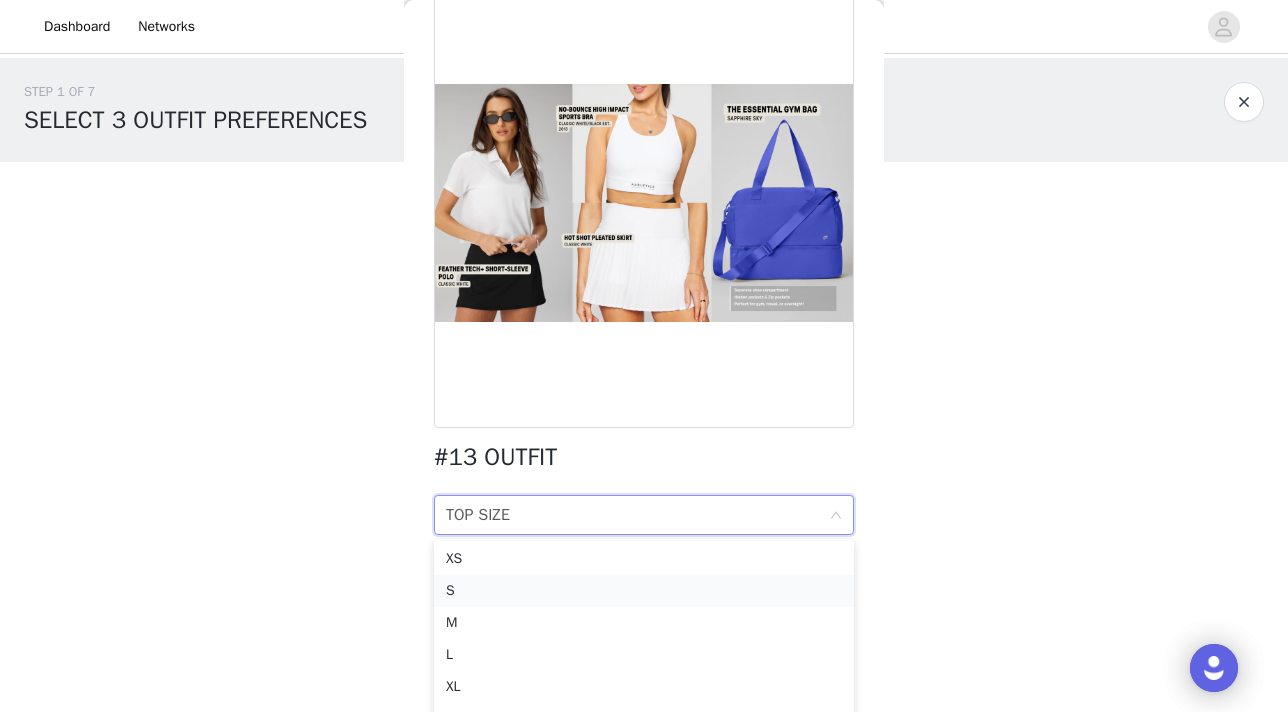 click on "S" at bounding box center [644, 591] 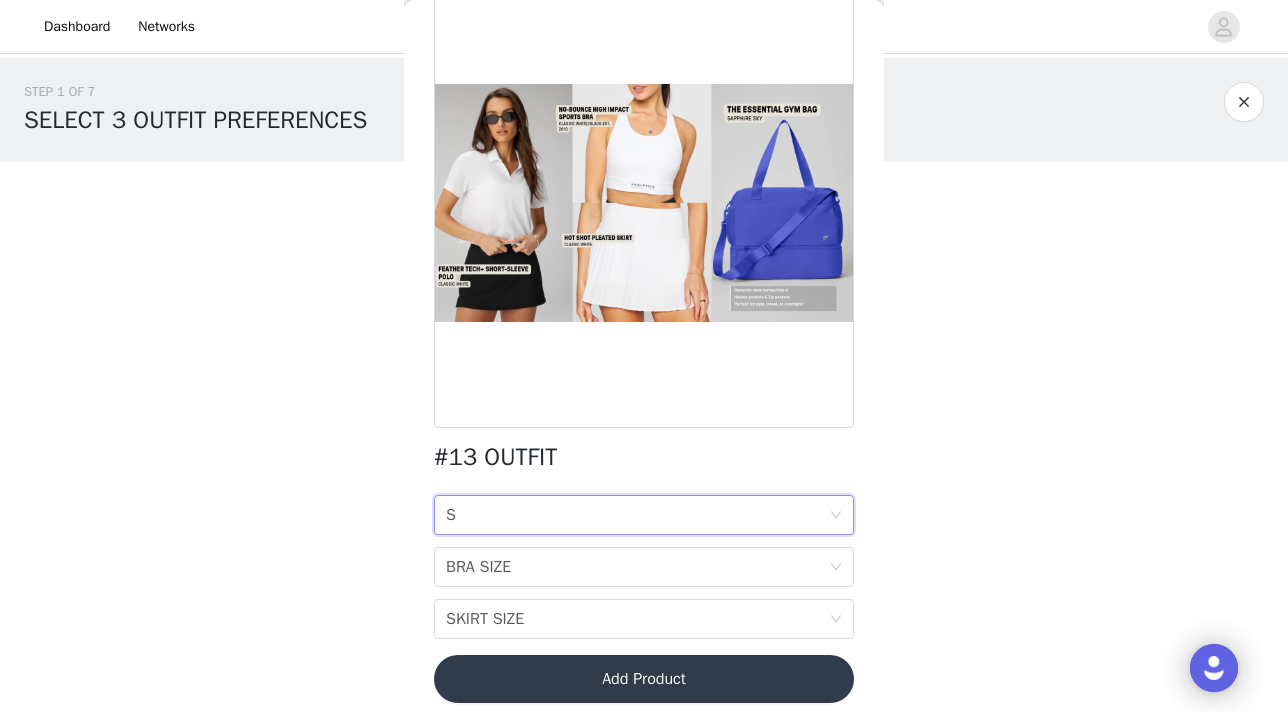 click on "TOP SIZE S" at bounding box center [637, 515] 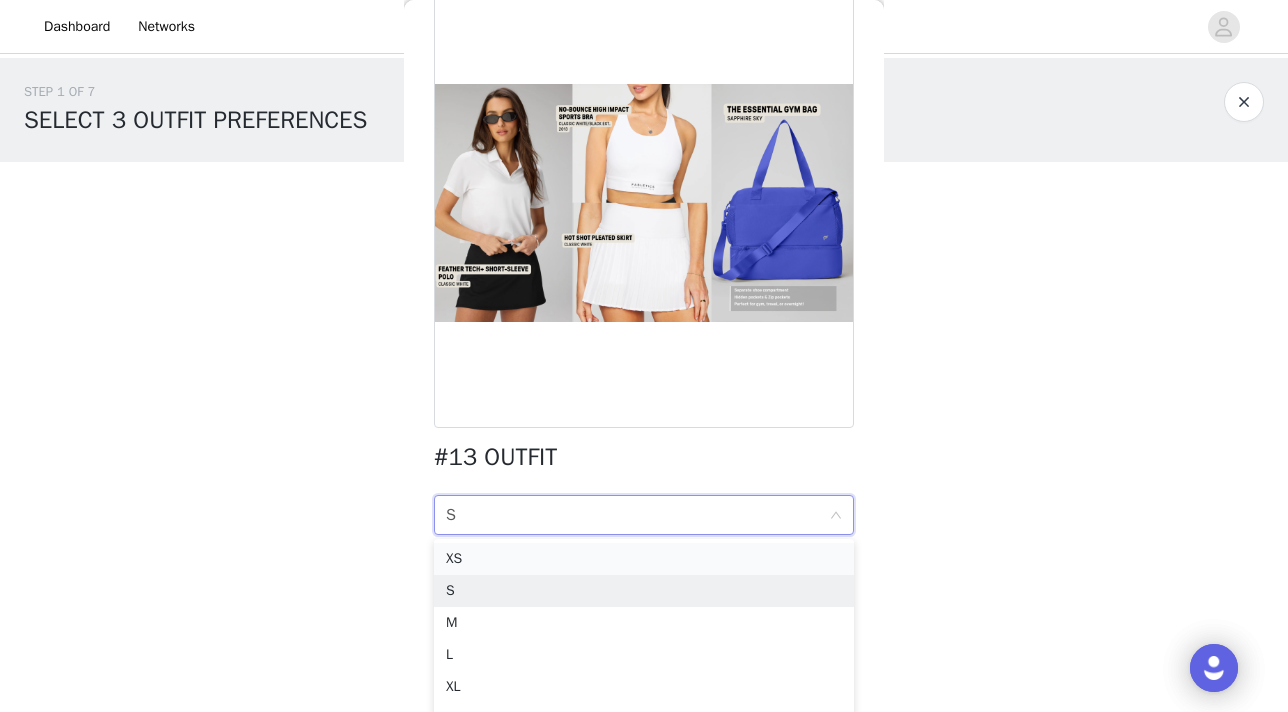click on "XS" at bounding box center [644, 559] 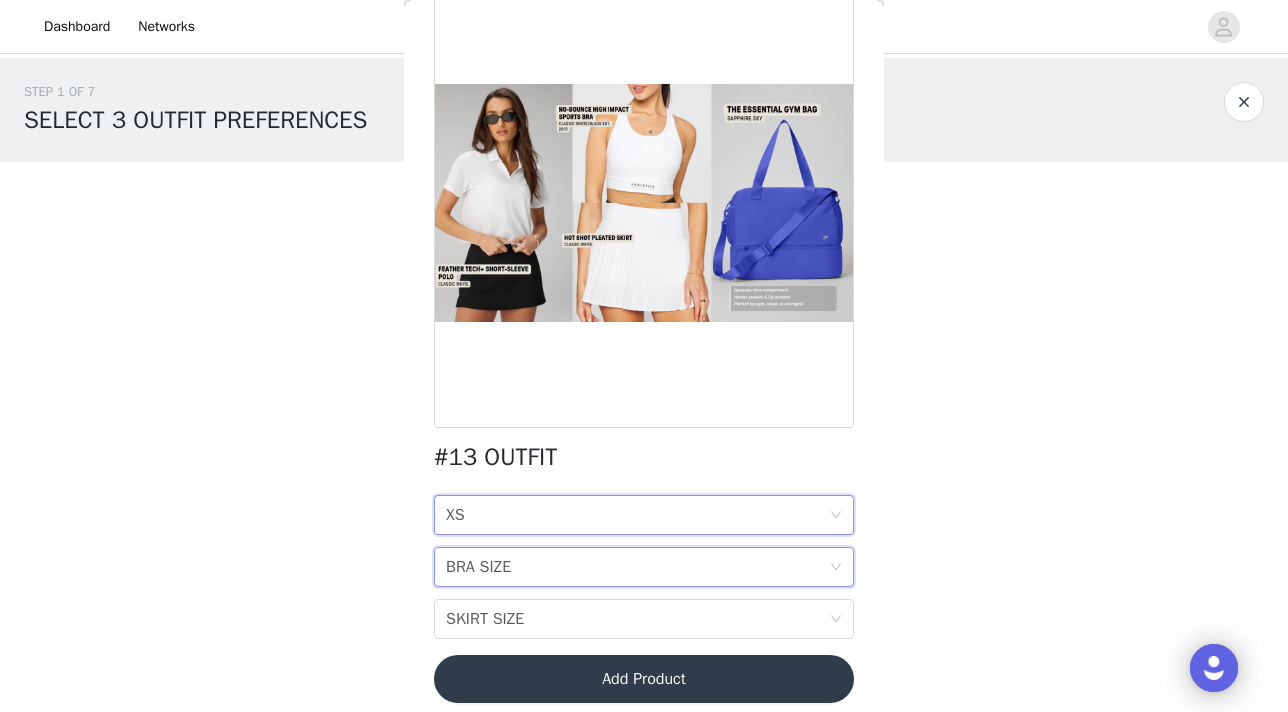 click on "BRA SIZE" at bounding box center (478, 567) 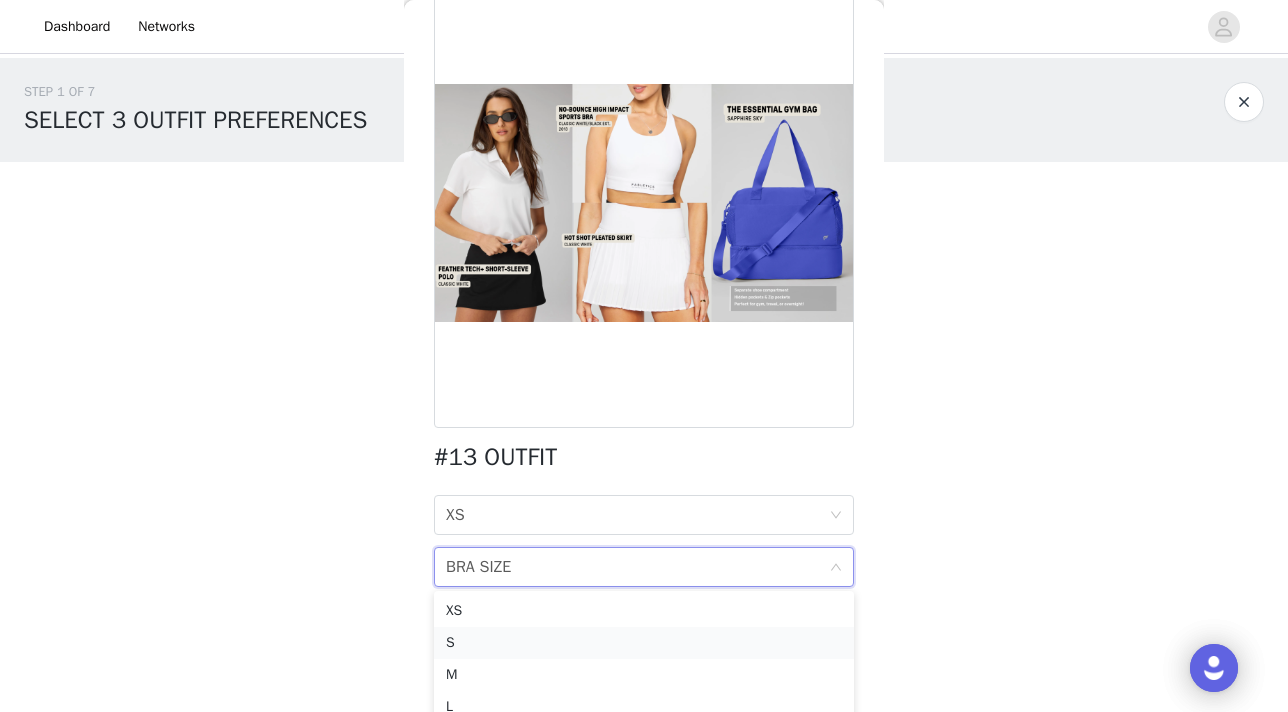 click on "S" at bounding box center (644, 643) 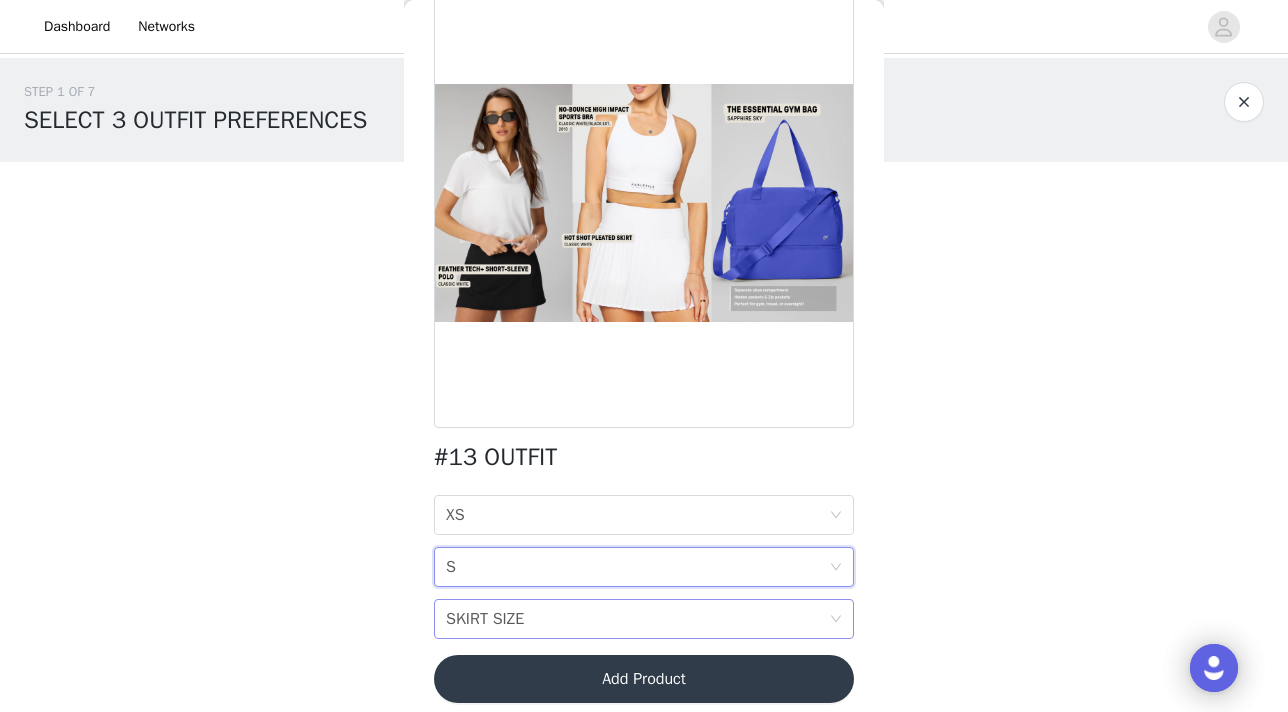 click on "SKIRT SIZE" at bounding box center (485, 619) 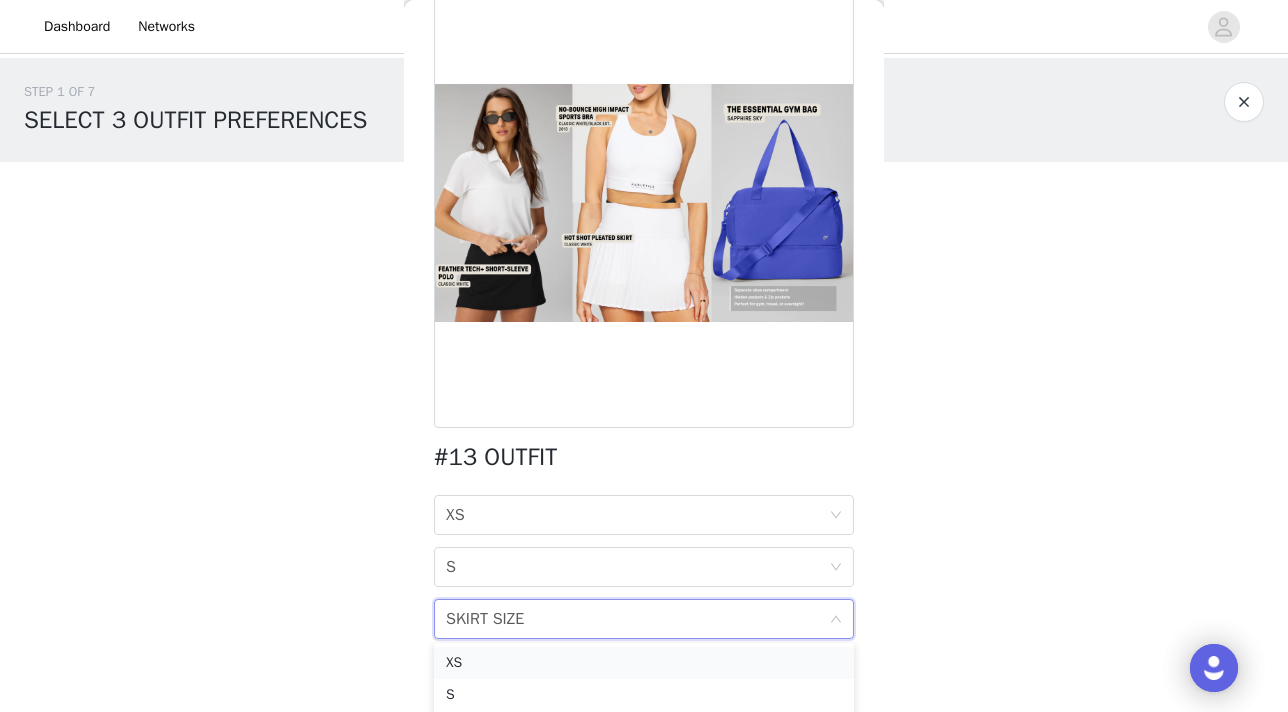 click on "XS" at bounding box center (644, 663) 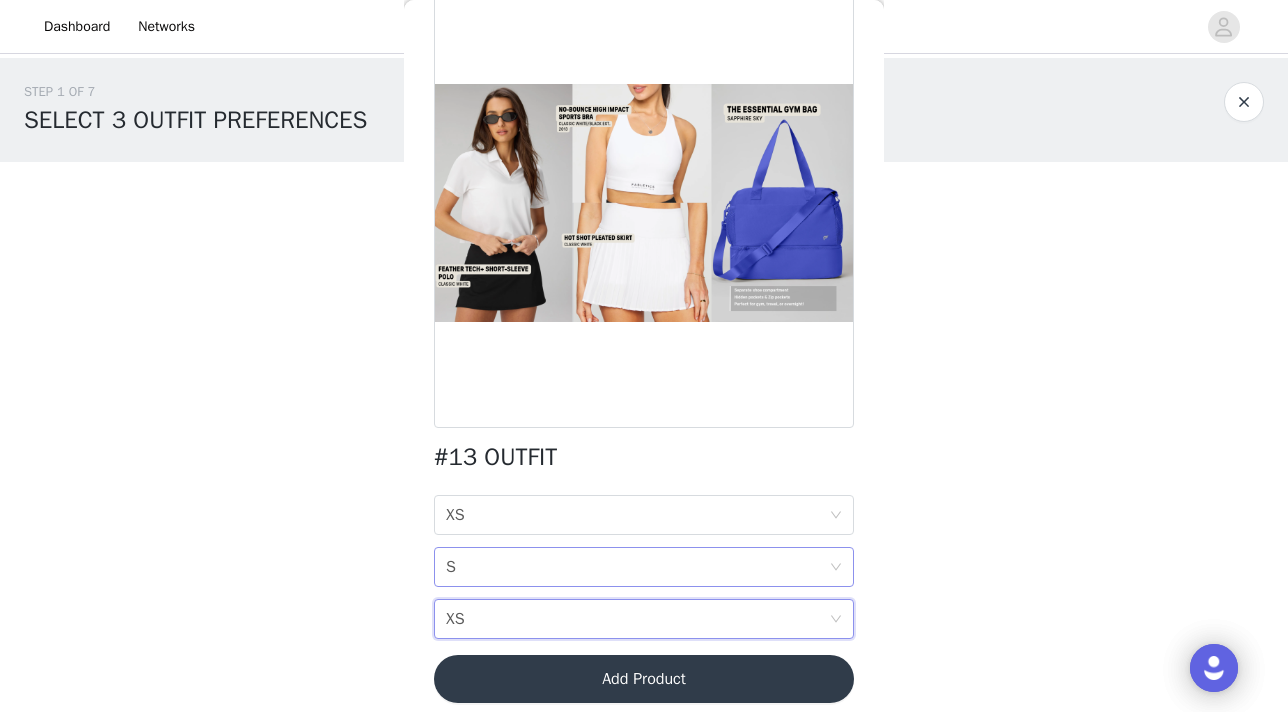 scroll, scrollTop: 137, scrollLeft: 0, axis: vertical 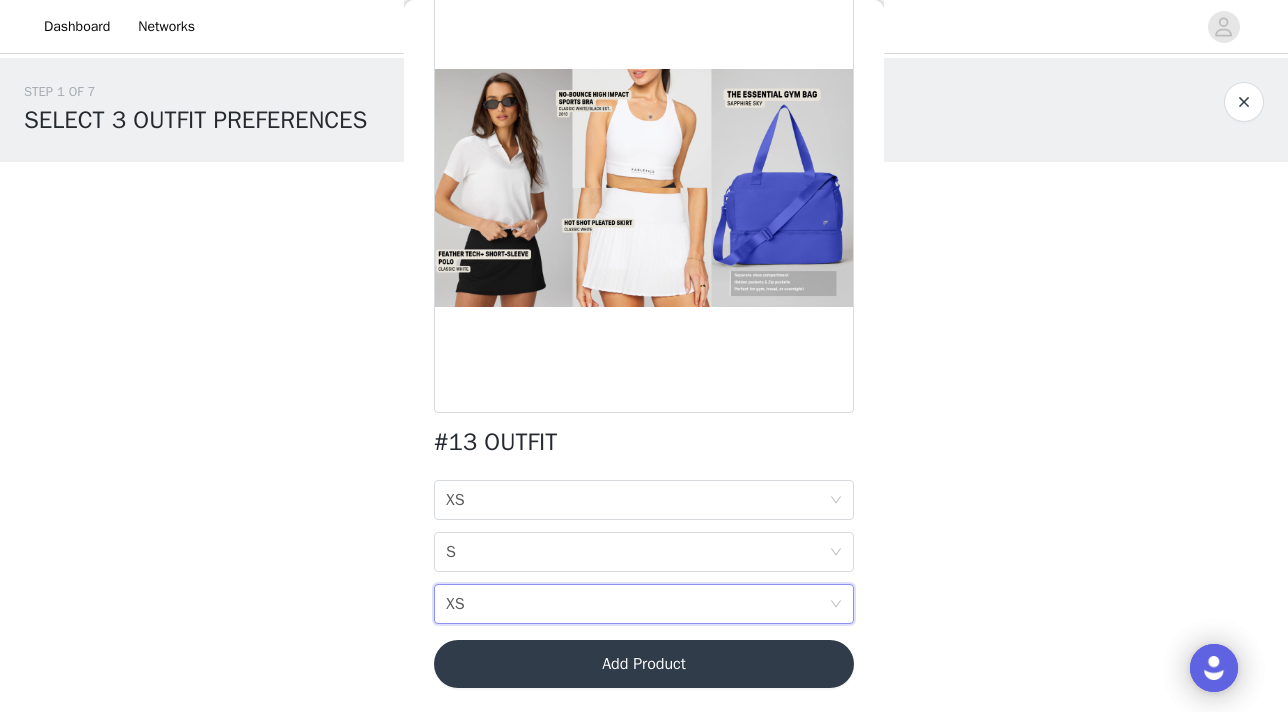 click on "Add Product" at bounding box center (644, 664) 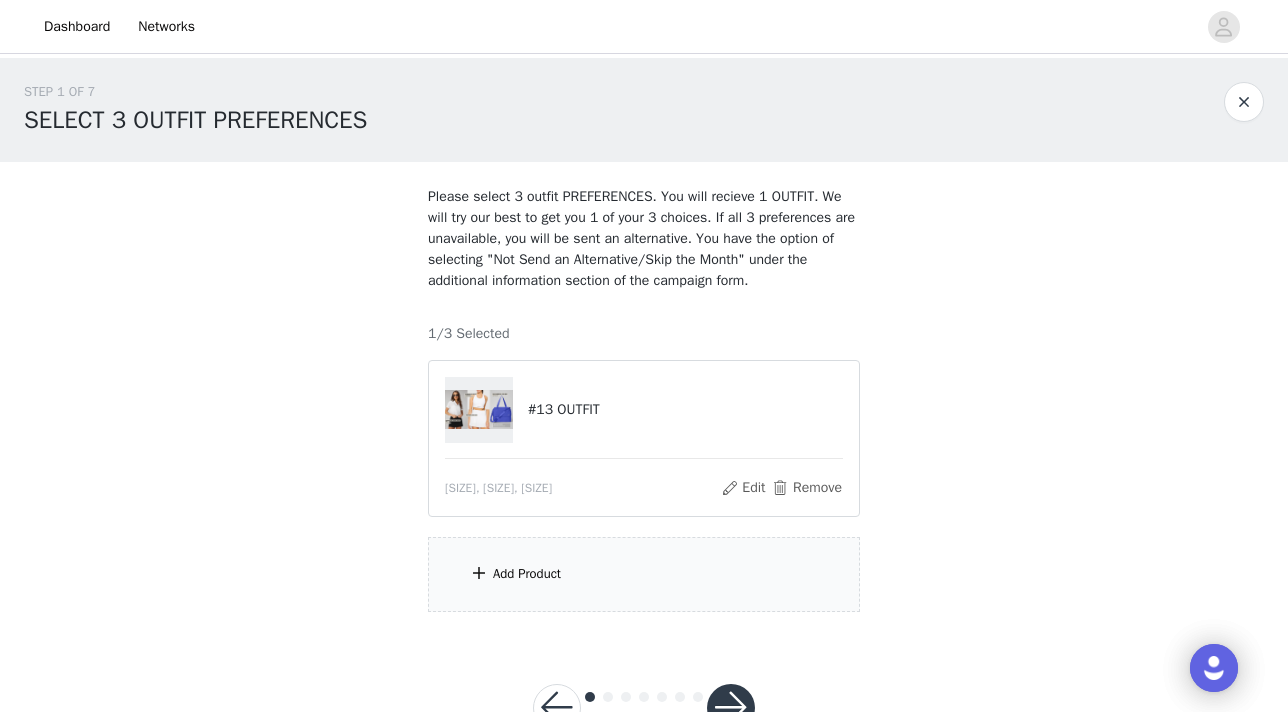 click on "Add Product" at bounding box center [527, 574] 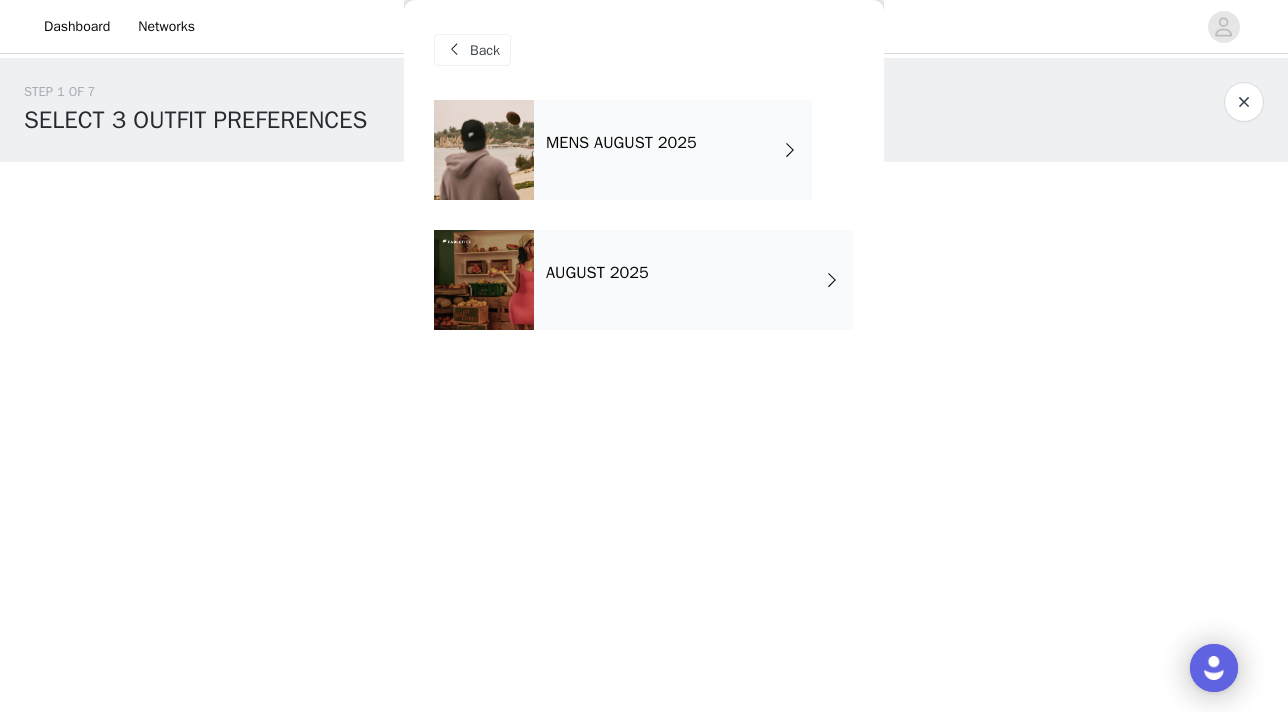click on "AUGUST 2025" at bounding box center (694, 280) 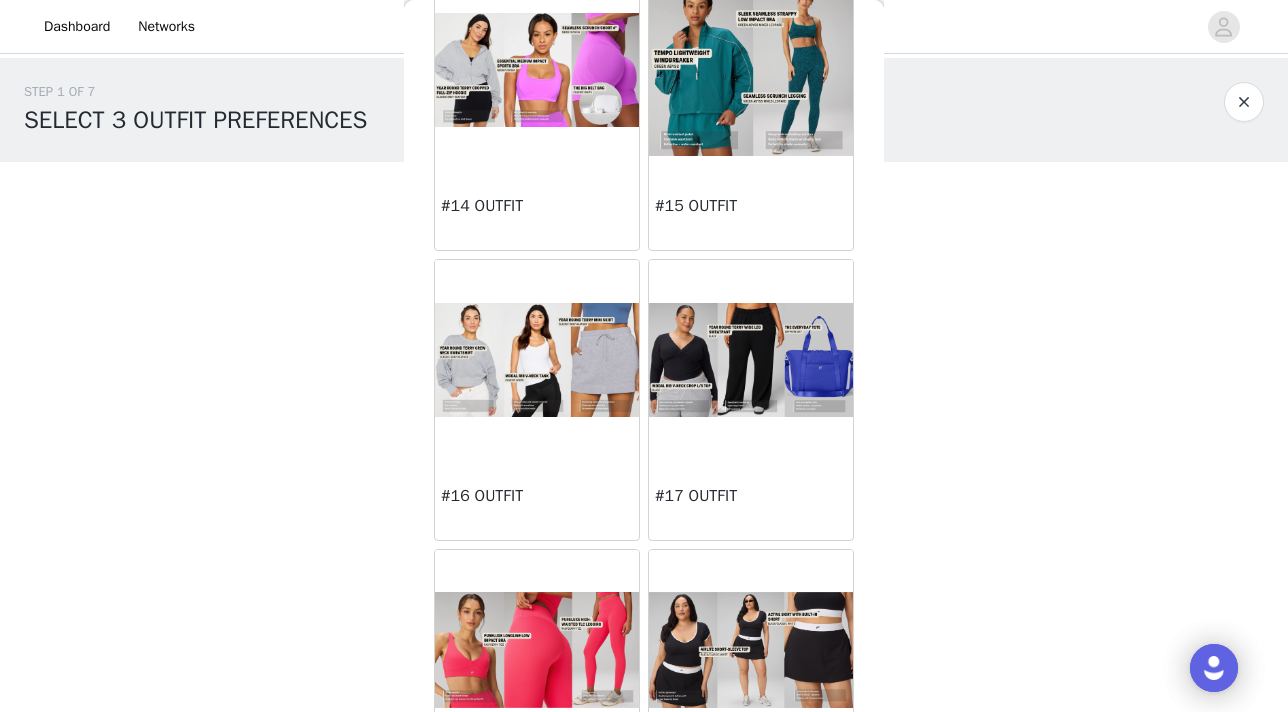 scroll, scrollTop: 1994, scrollLeft: 0, axis: vertical 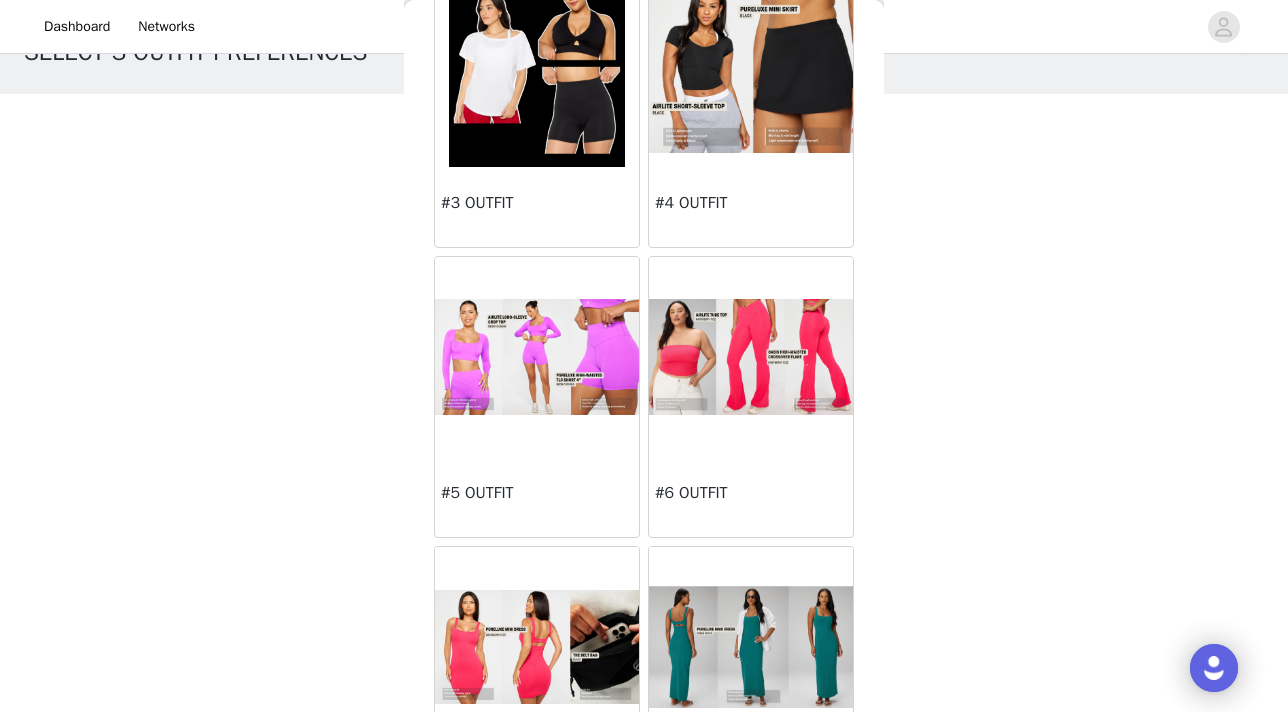 click at bounding box center (537, 357) 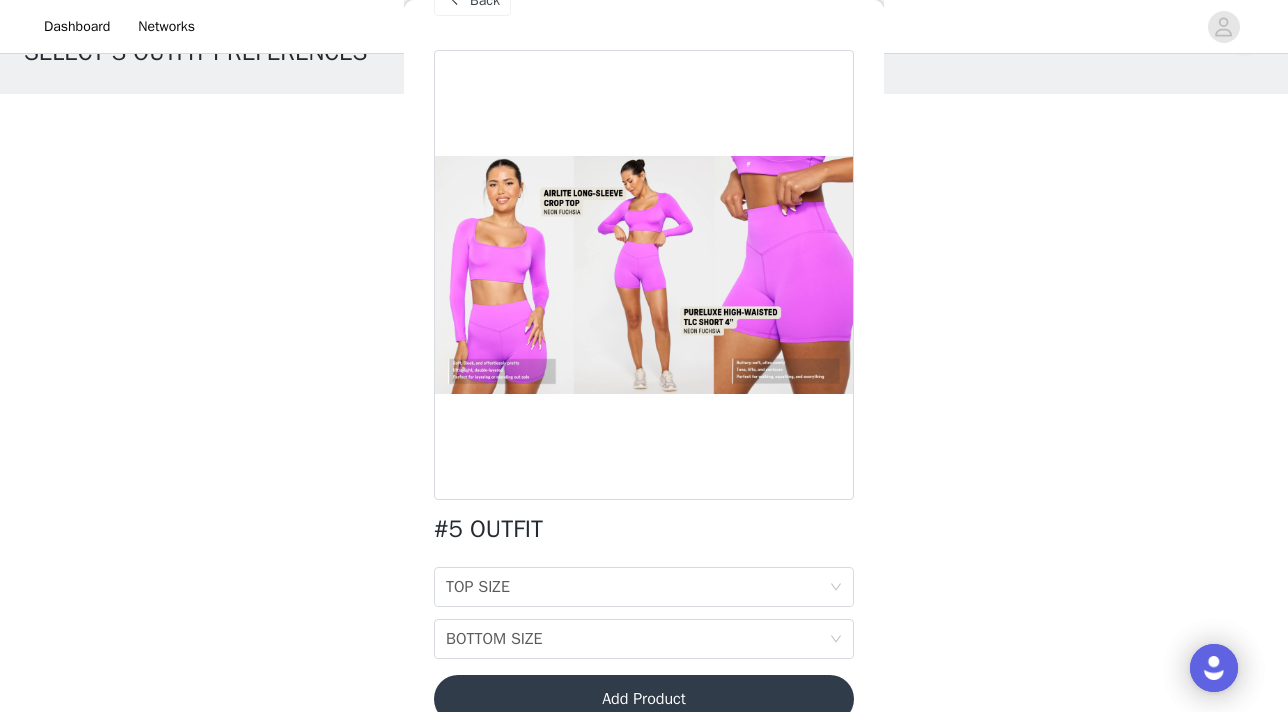 scroll, scrollTop: 85, scrollLeft: 0, axis: vertical 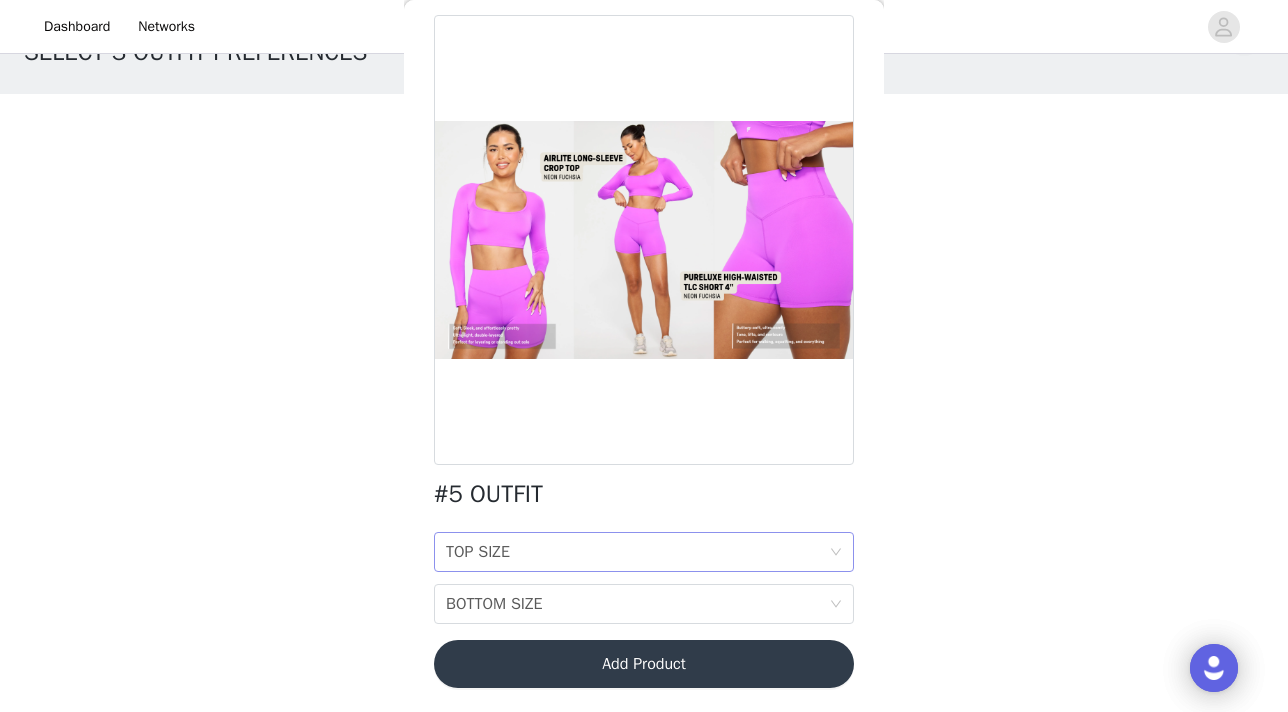 click on "TOP SIZE TOP SIZE" at bounding box center [637, 552] 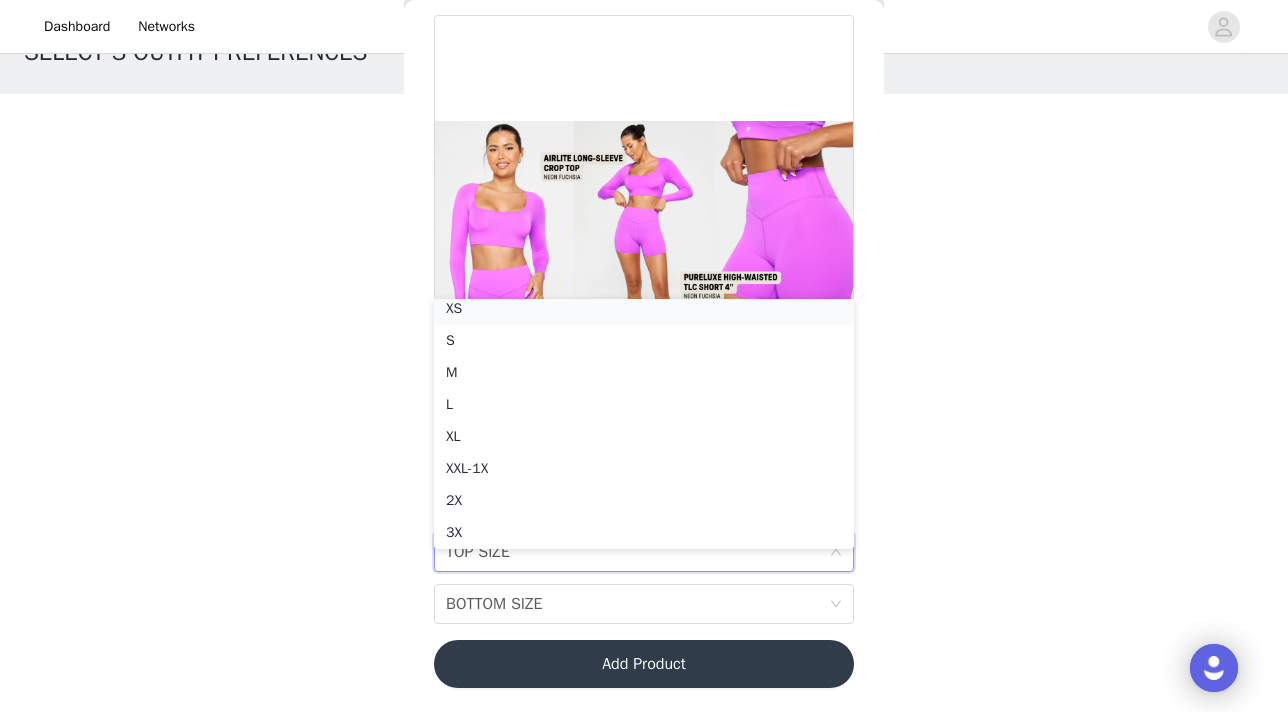 scroll, scrollTop: 4, scrollLeft: 0, axis: vertical 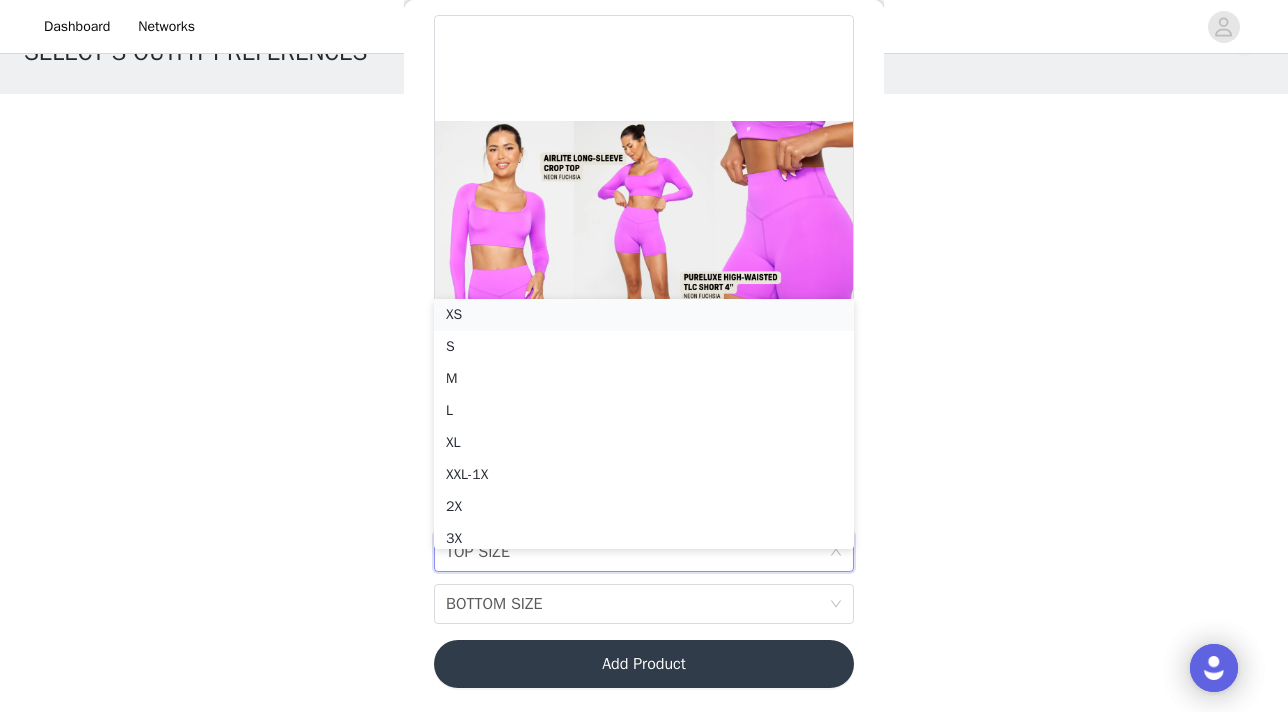 click on "XS" at bounding box center (644, 315) 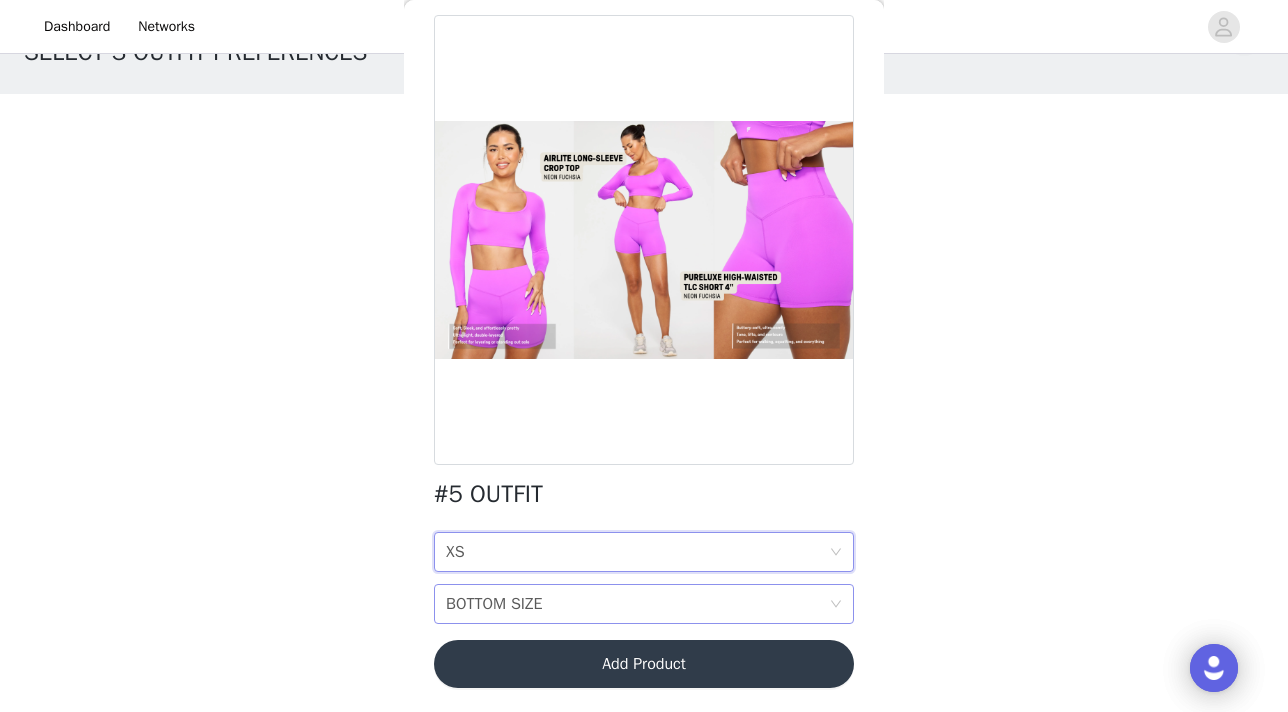 click on "BOTTOM SIZE BOTTOM SIZE" at bounding box center [637, 604] 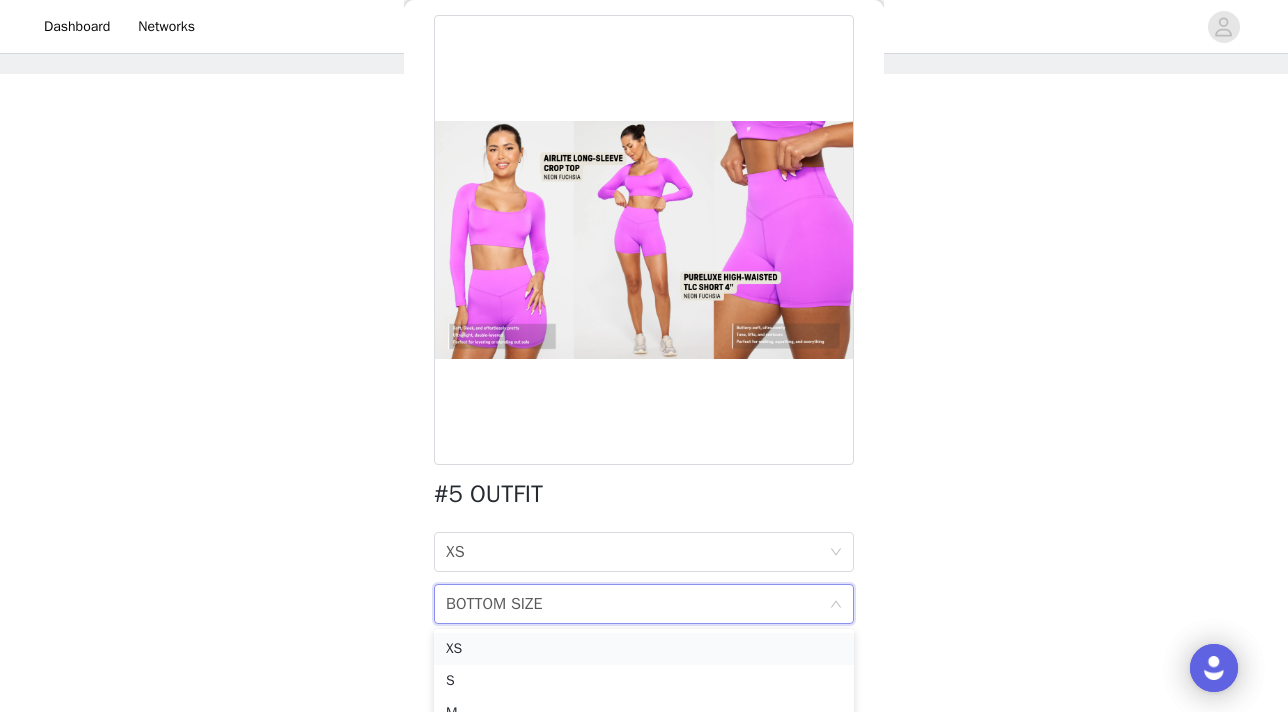 click on "XS" at bounding box center (644, 649) 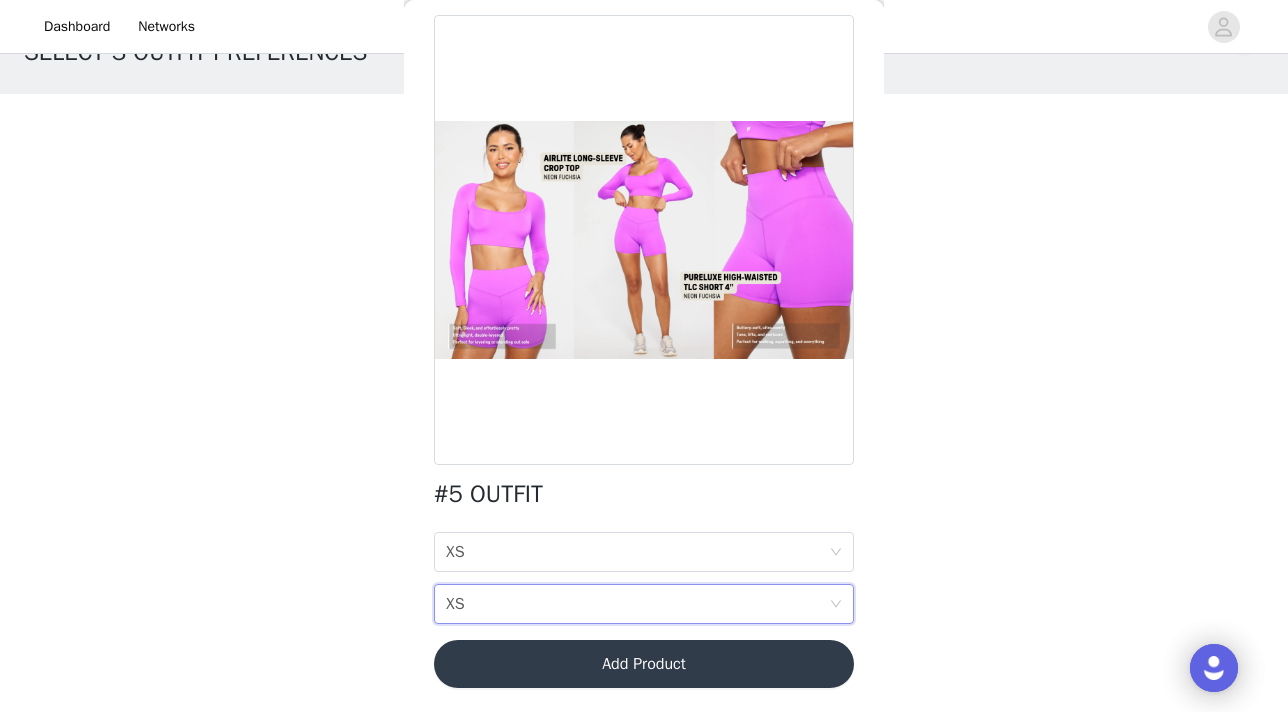 click on "Add Product" at bounding box center [644, 664] 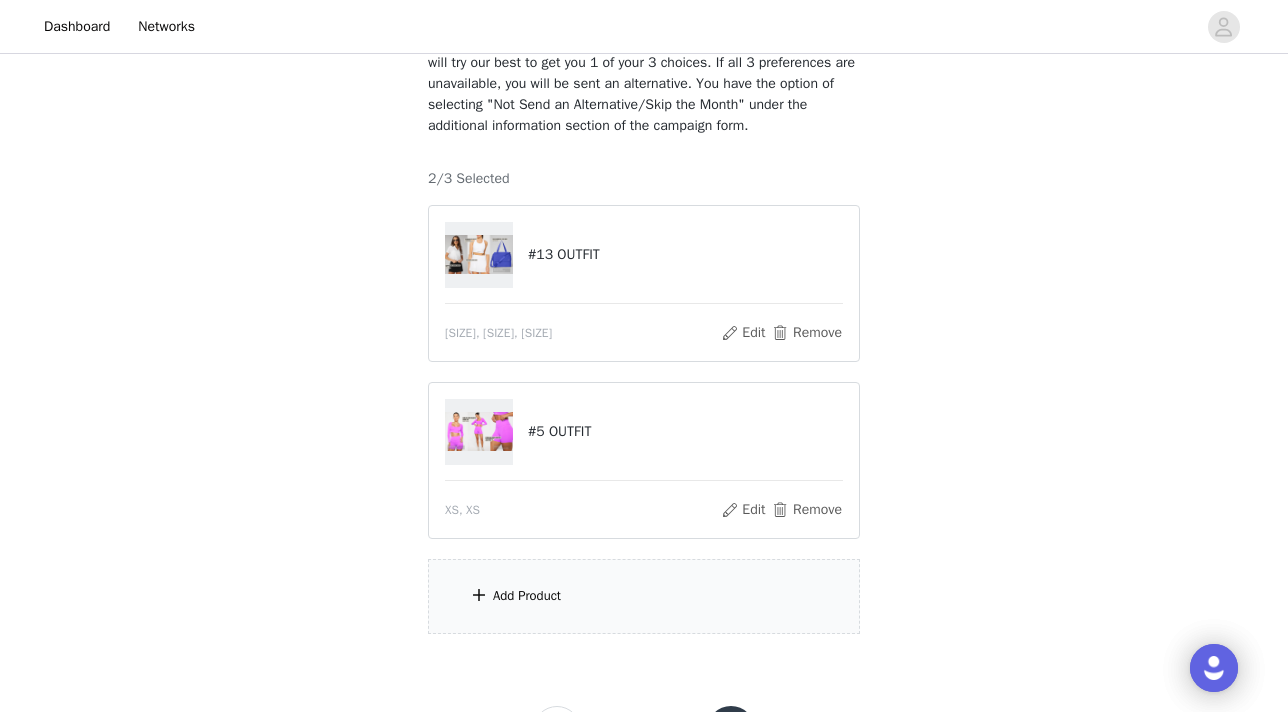 scroll, scrollTop: 176, scrollLeft: 0, axis: vertical 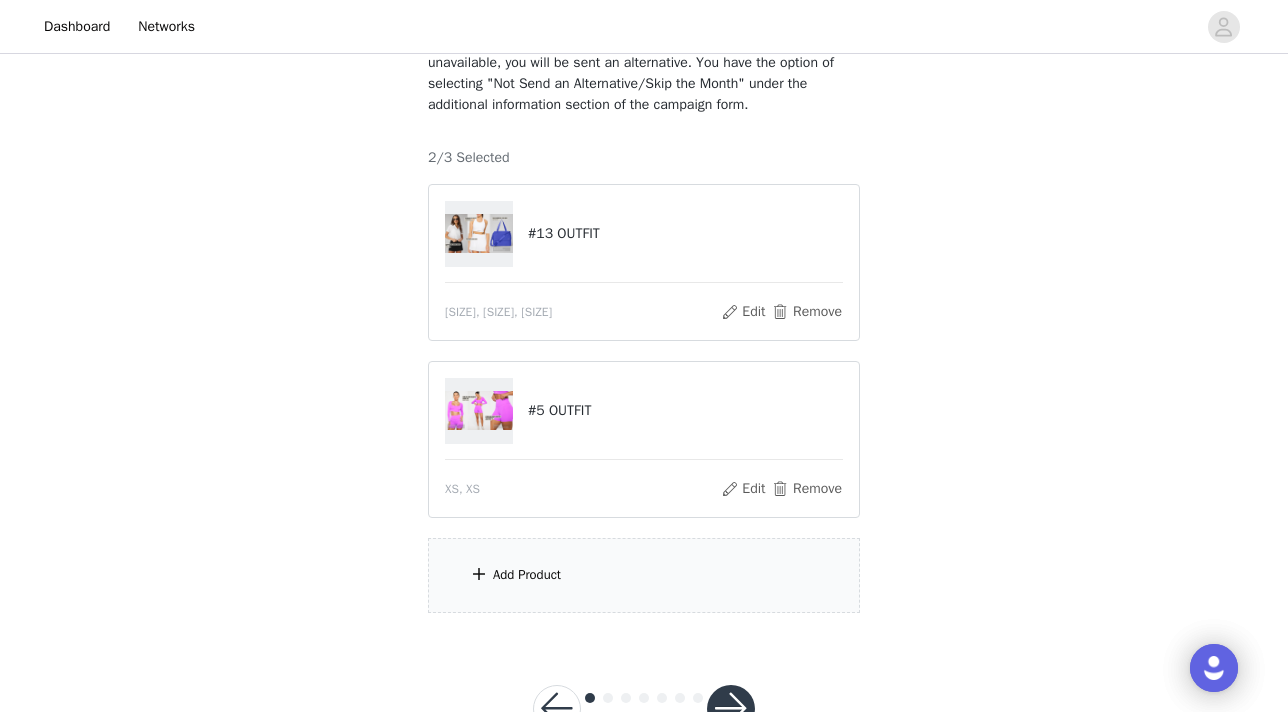 click on "Add Product" at bounding box center [644, 575] 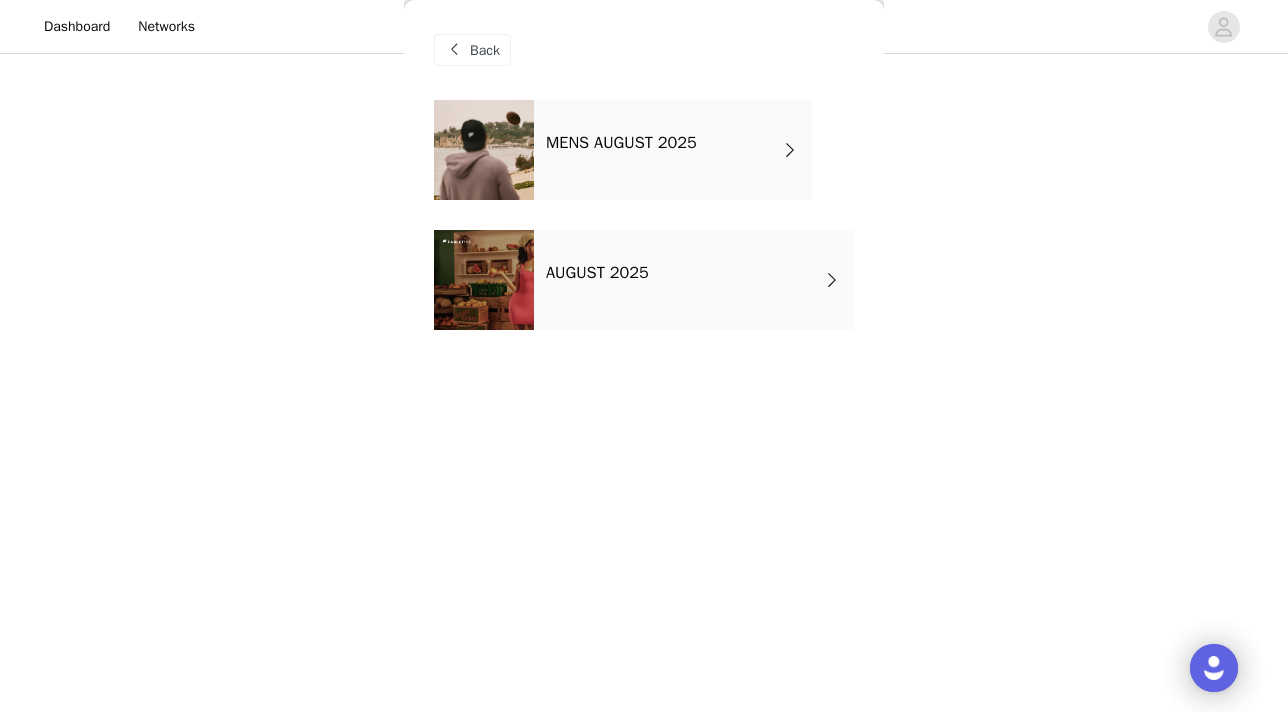 click on "AUGUST 2025" at bounding box center [597, 273] 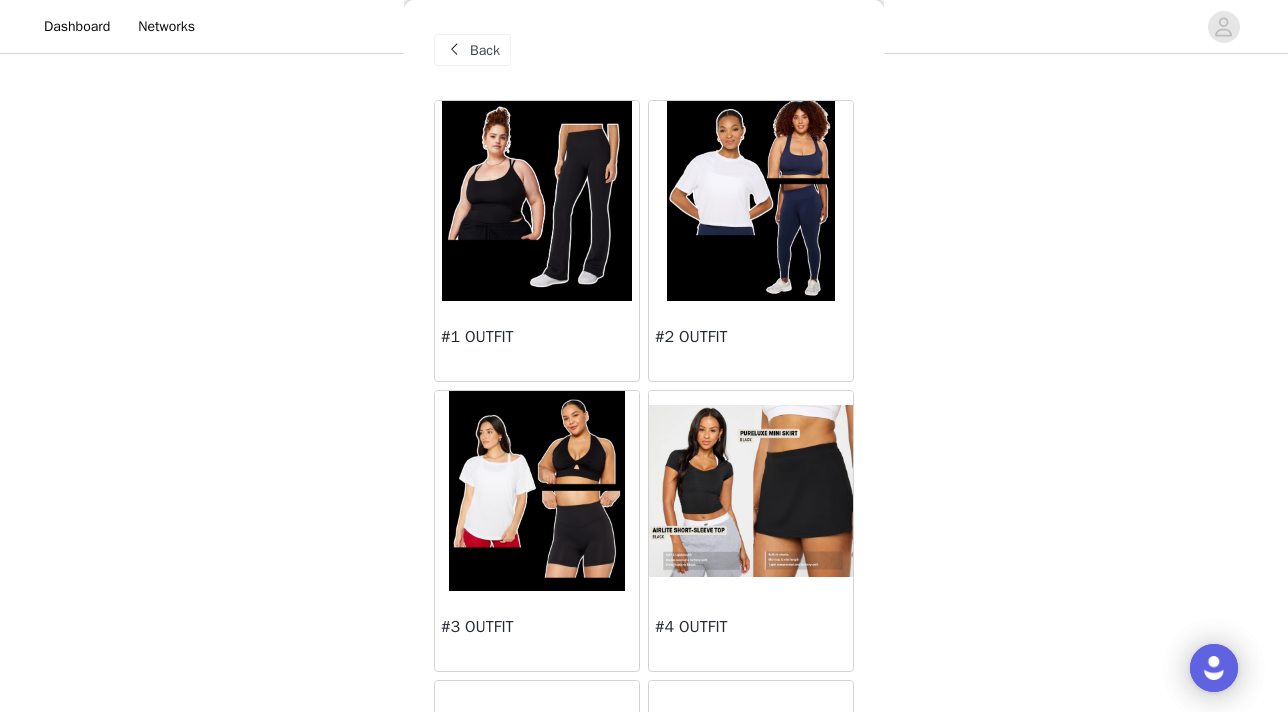 scroll, scrollTop: 237, scrollLeft: 0, axis: vertical 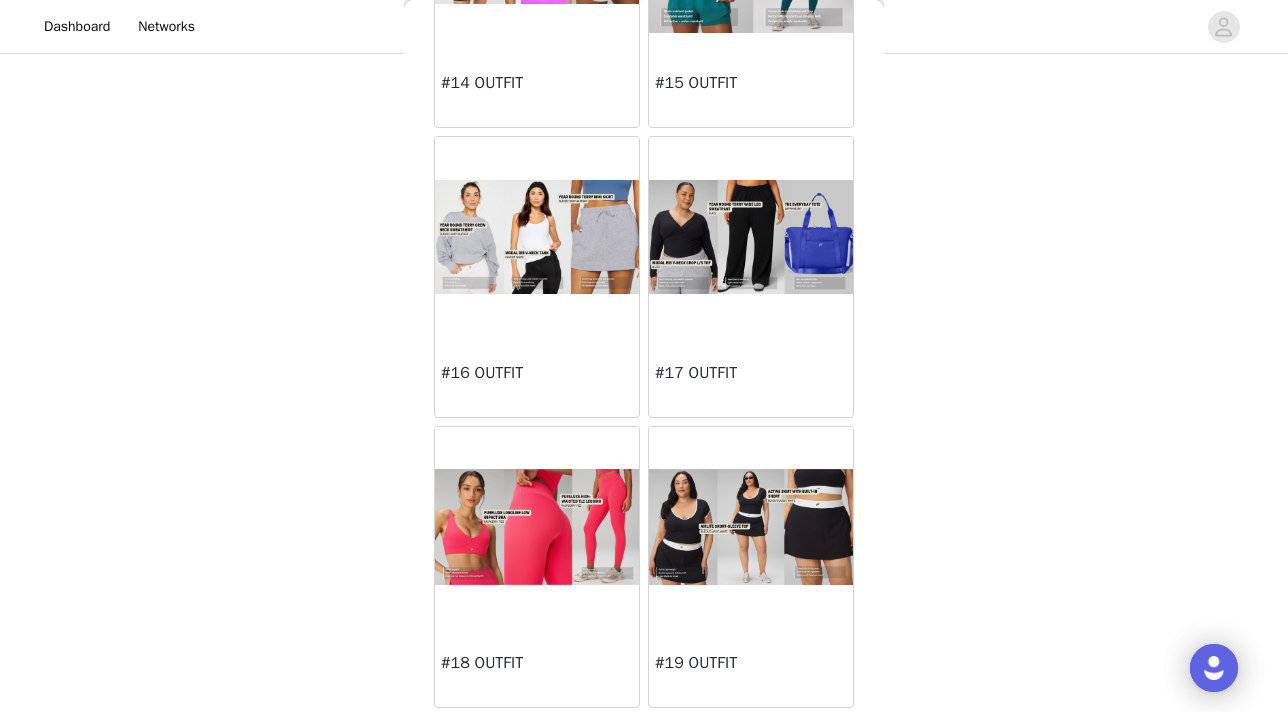 click at bounding box center (537, 527) 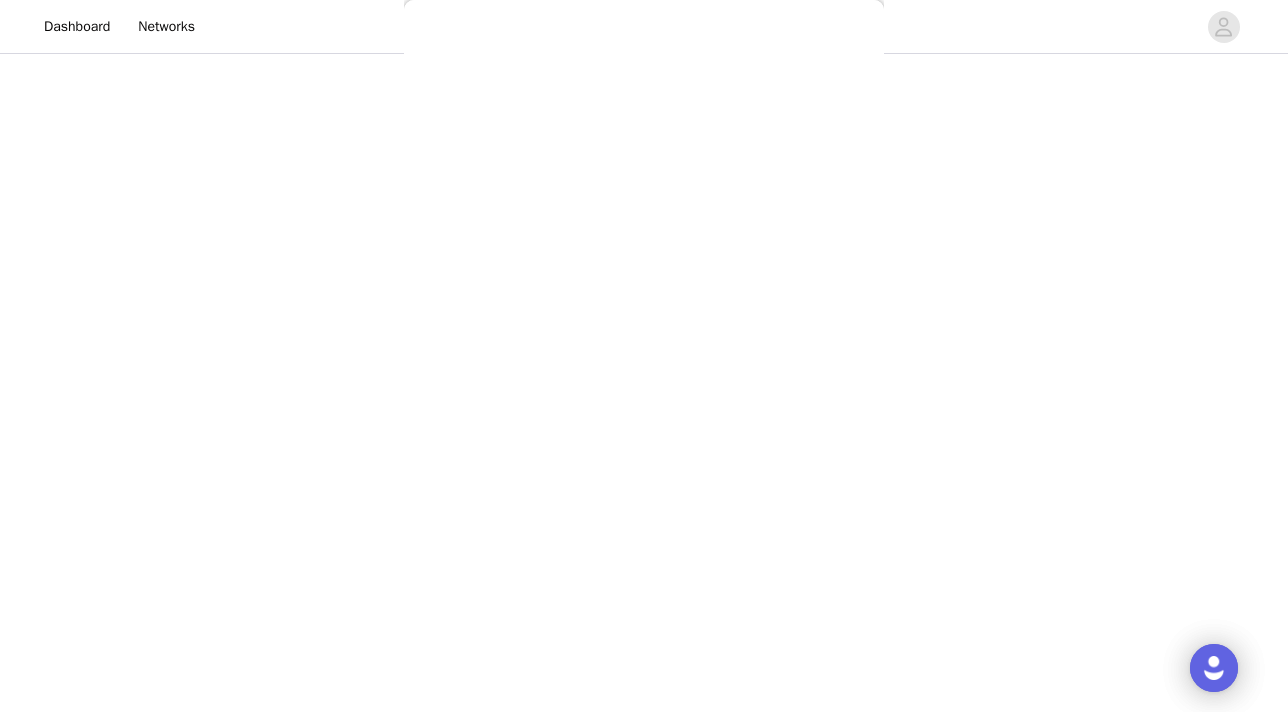 scroll, scrollTop: 0, scrollLeft: 0, axis: both 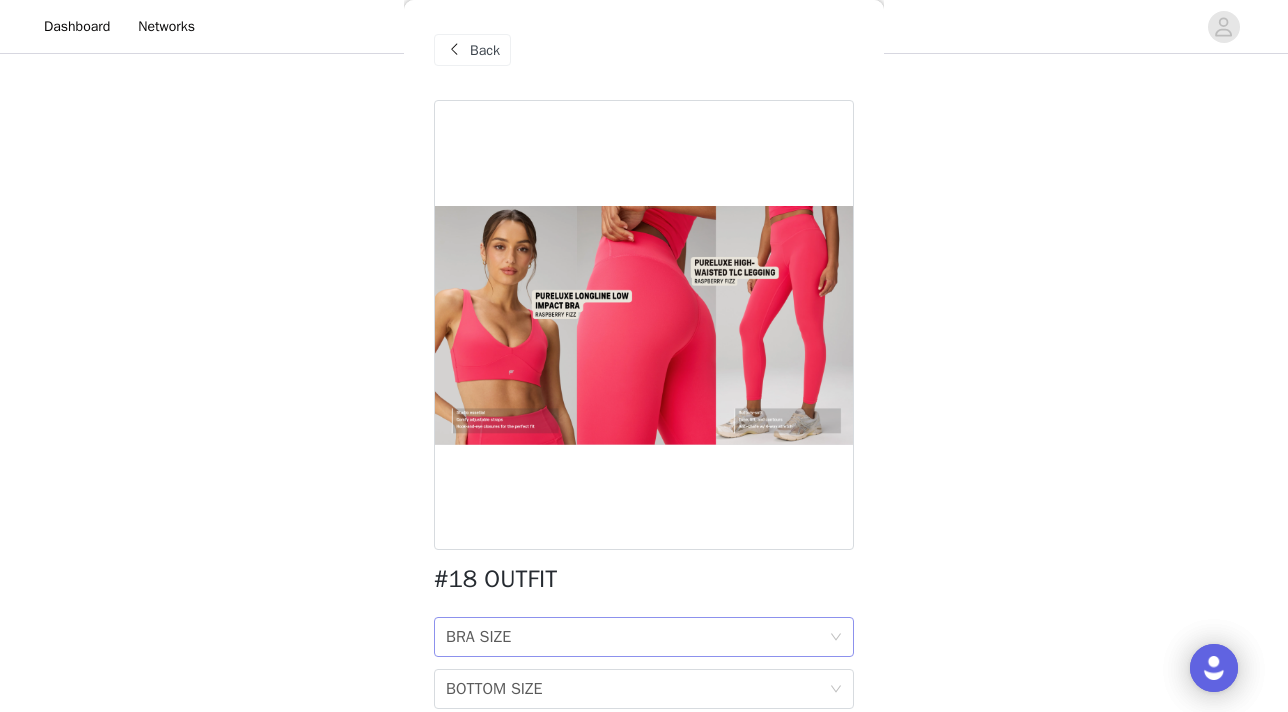 click on "BRA SIZE BRA SIZE" at bounding box center (637, 637) 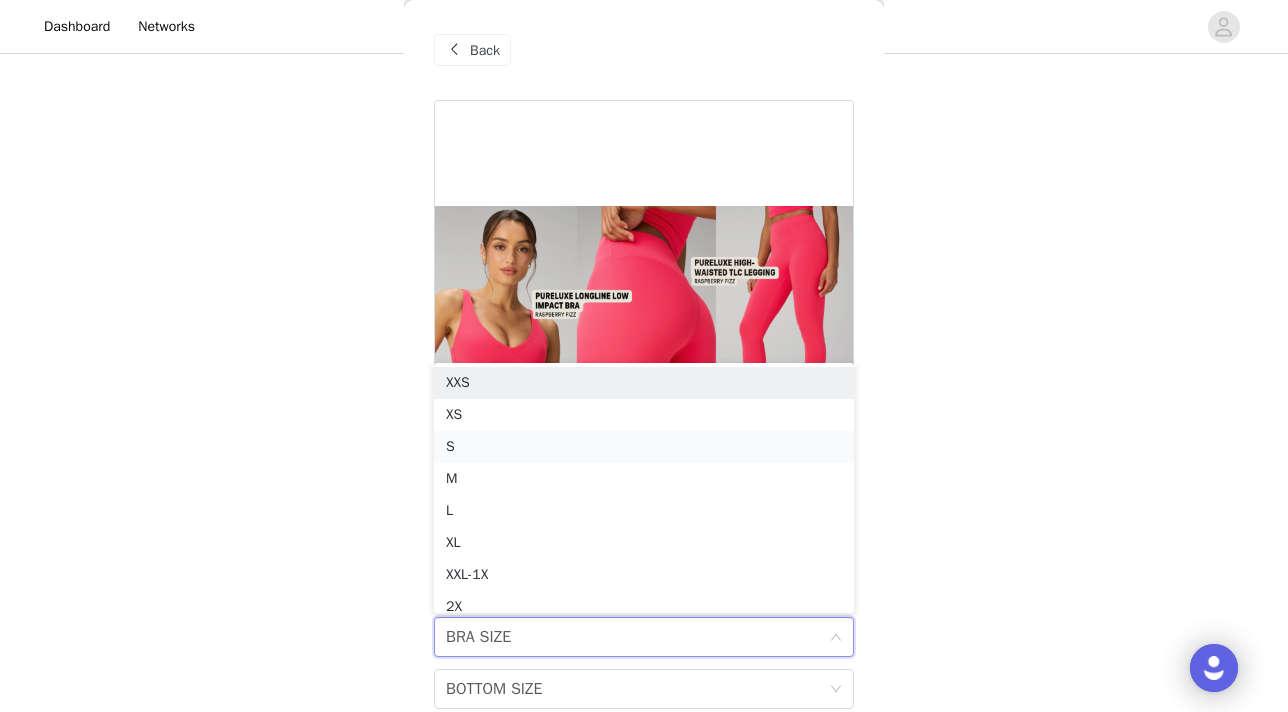 scroll, scrollTop: 10, scrollLeft: 0, axis: vertical 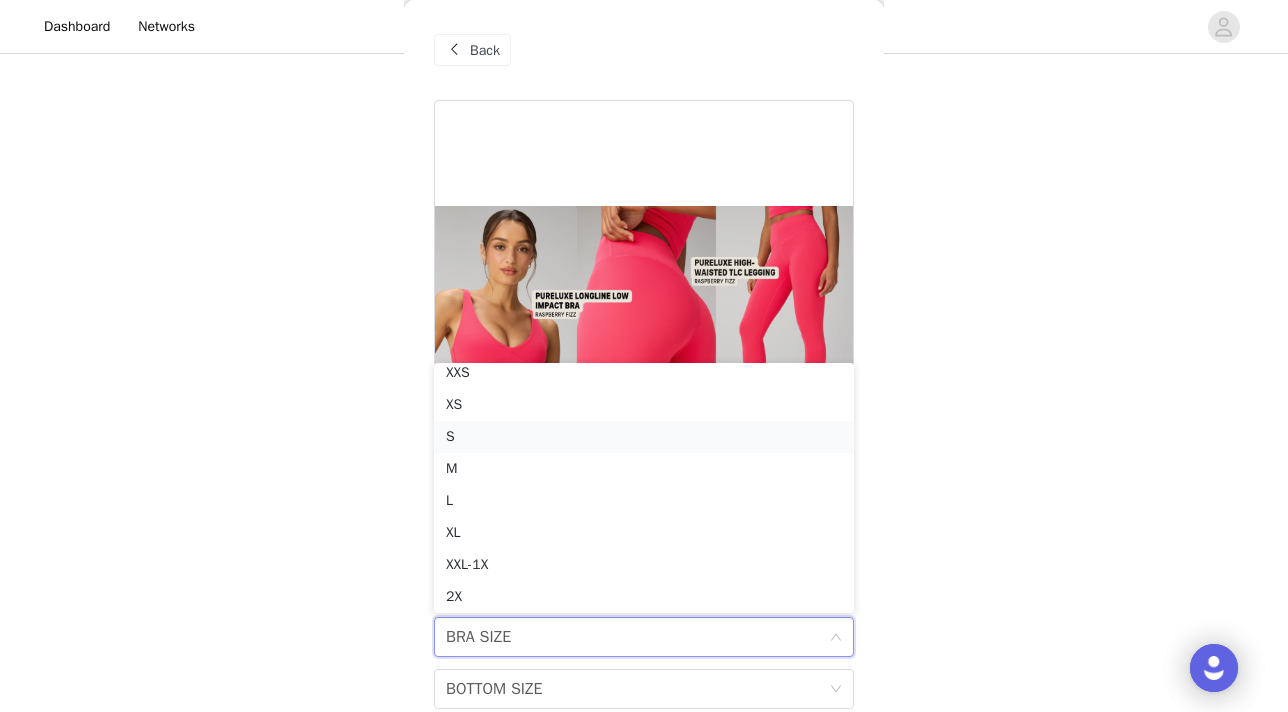 click on "S" at bounding box center (644, 437) 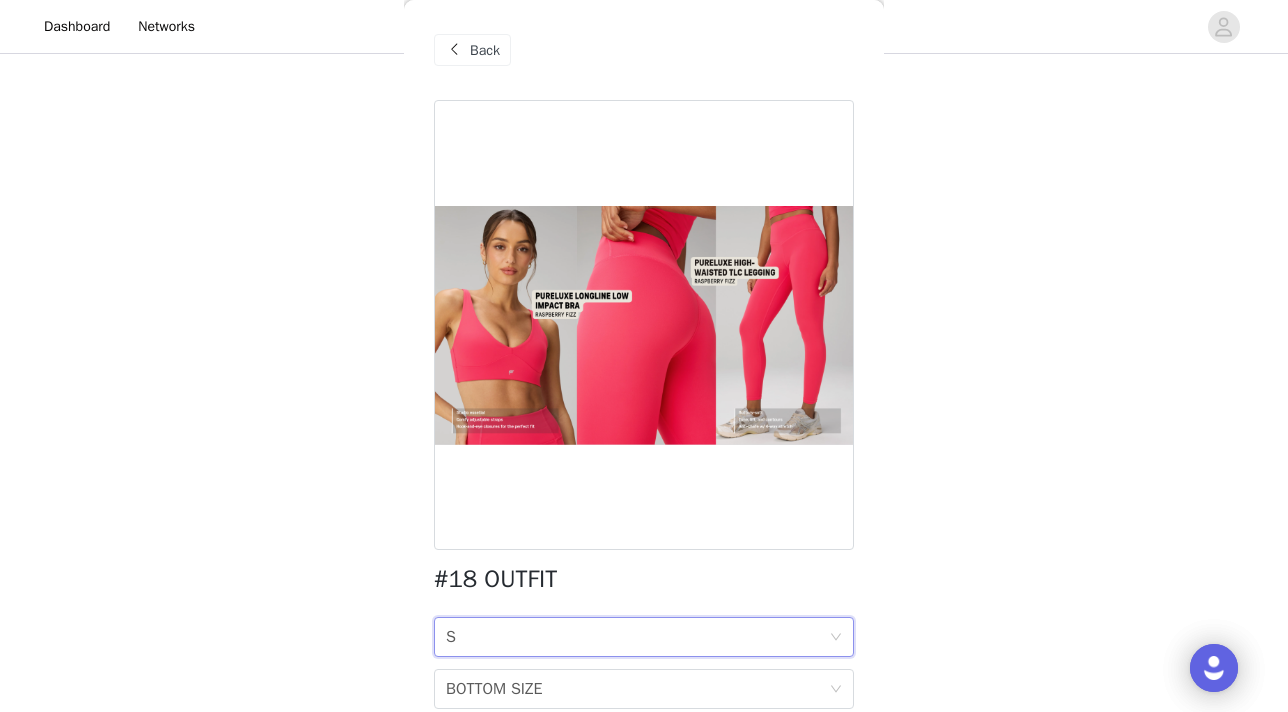 scroll, scrollTop: 85, scrollLeft: 0, axis: vertical 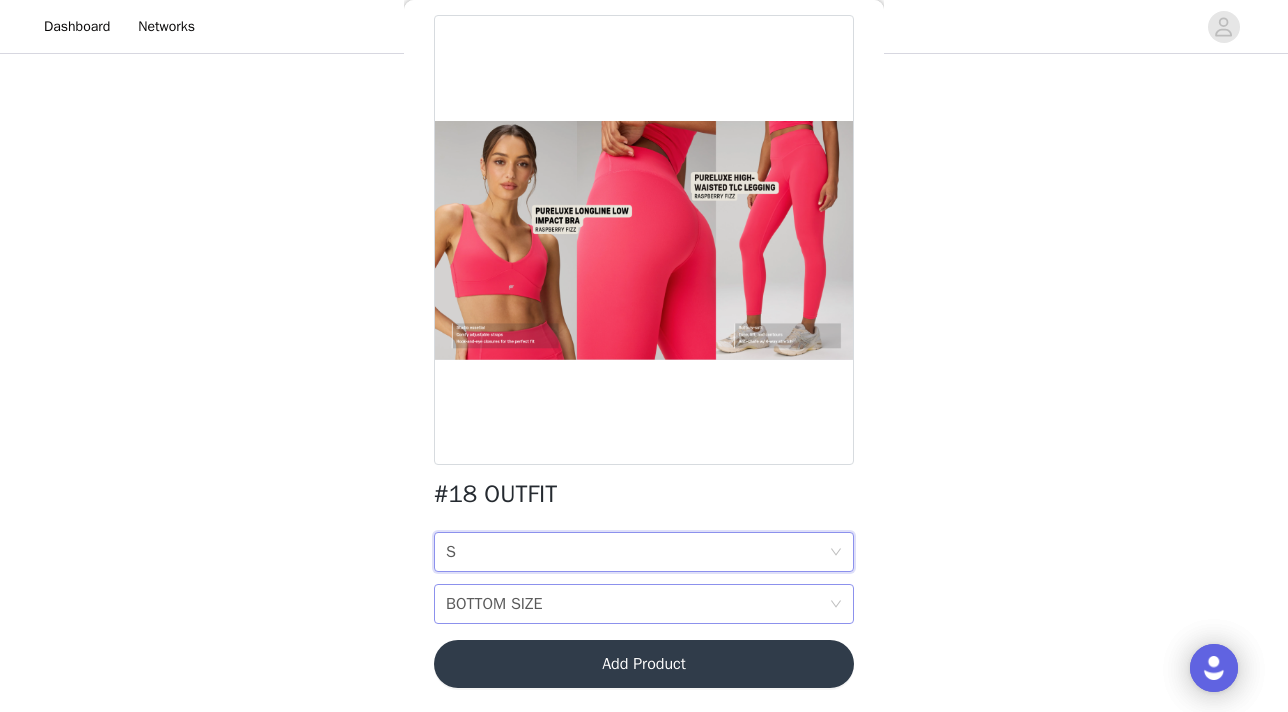 click on "BOTTOM SIZE" at bounding box center (494, 604) 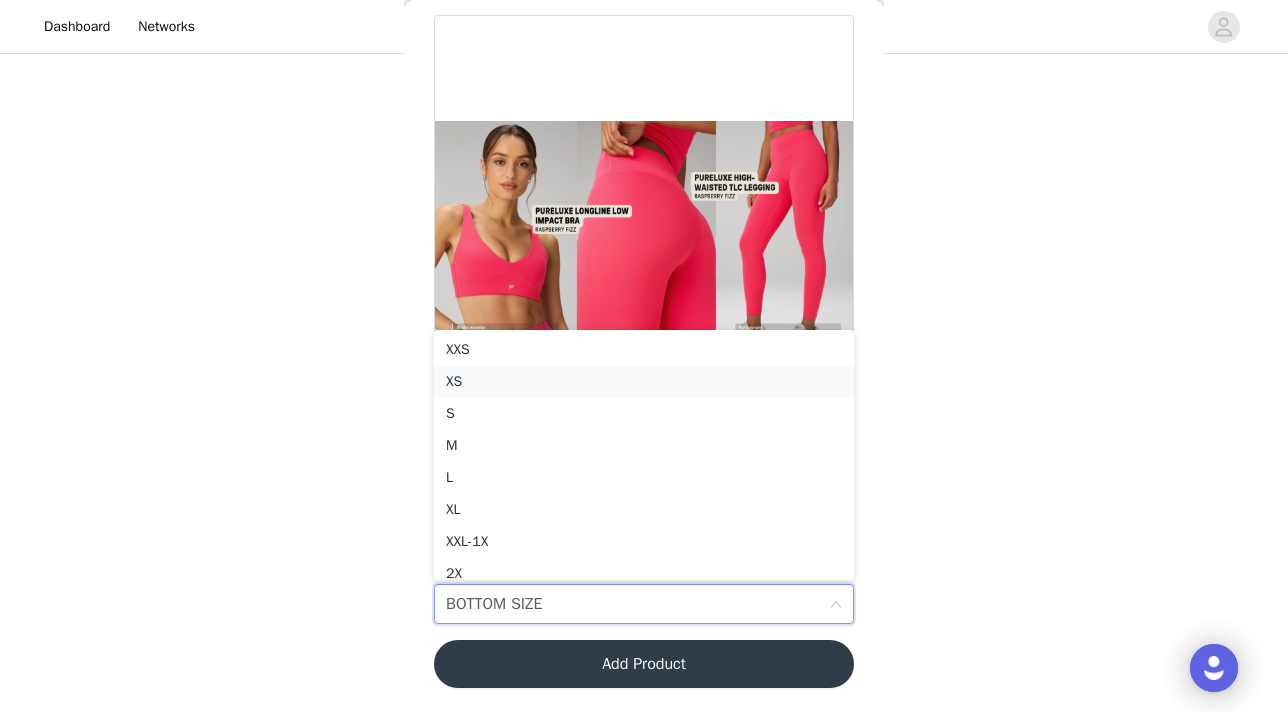 click on "XS" at bounding box center [644, 382] 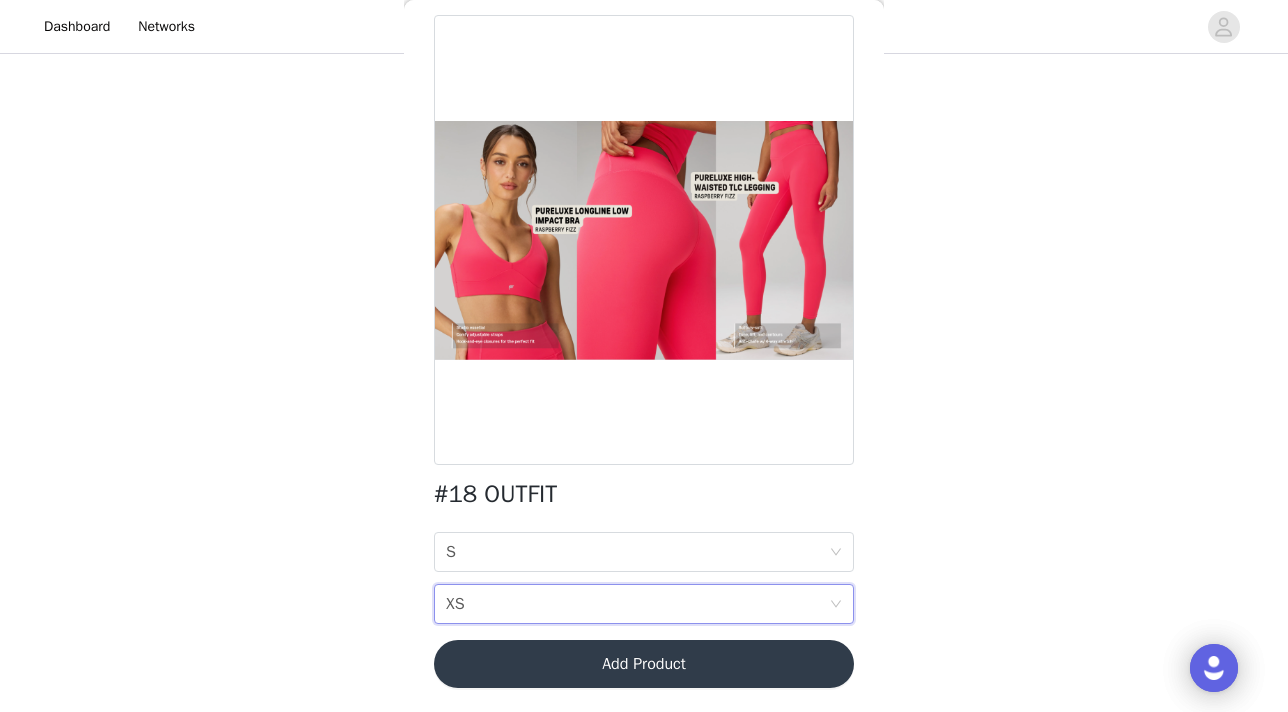 click on "Add Product" at bounding box center [644, 664] 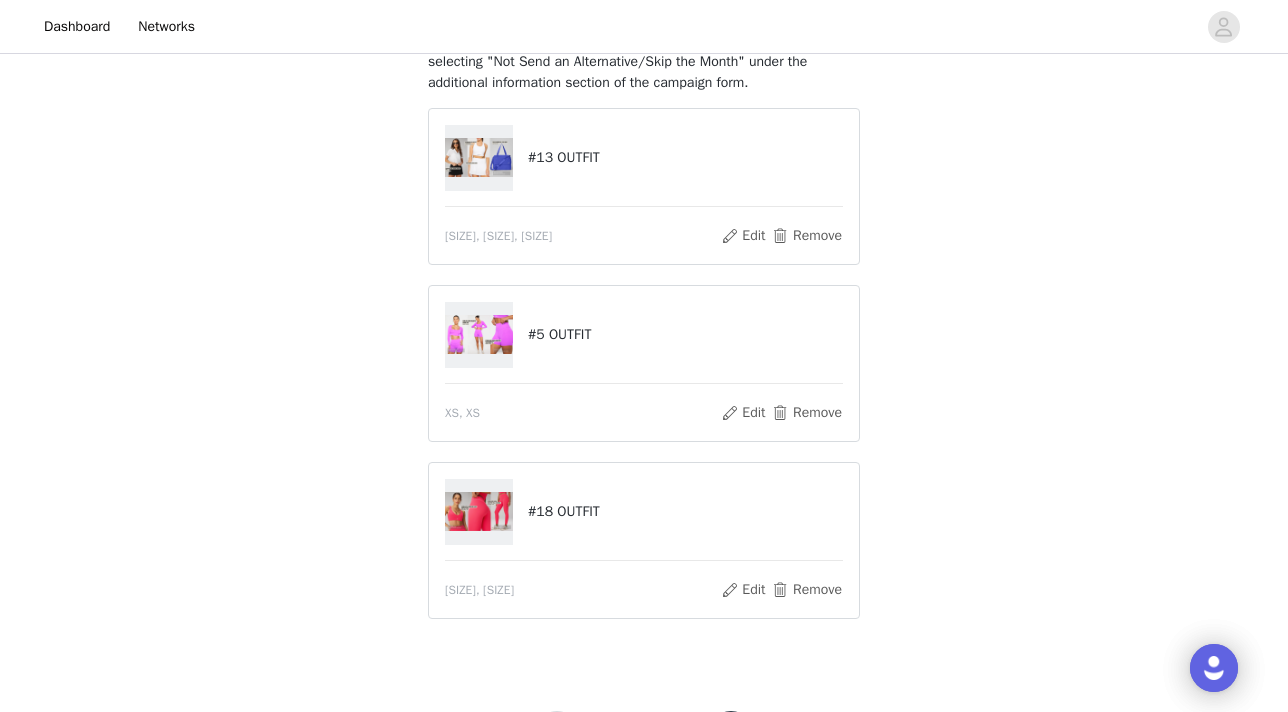 scroll, scrollTop: 313, scrollLeft: 0, axis: vertical 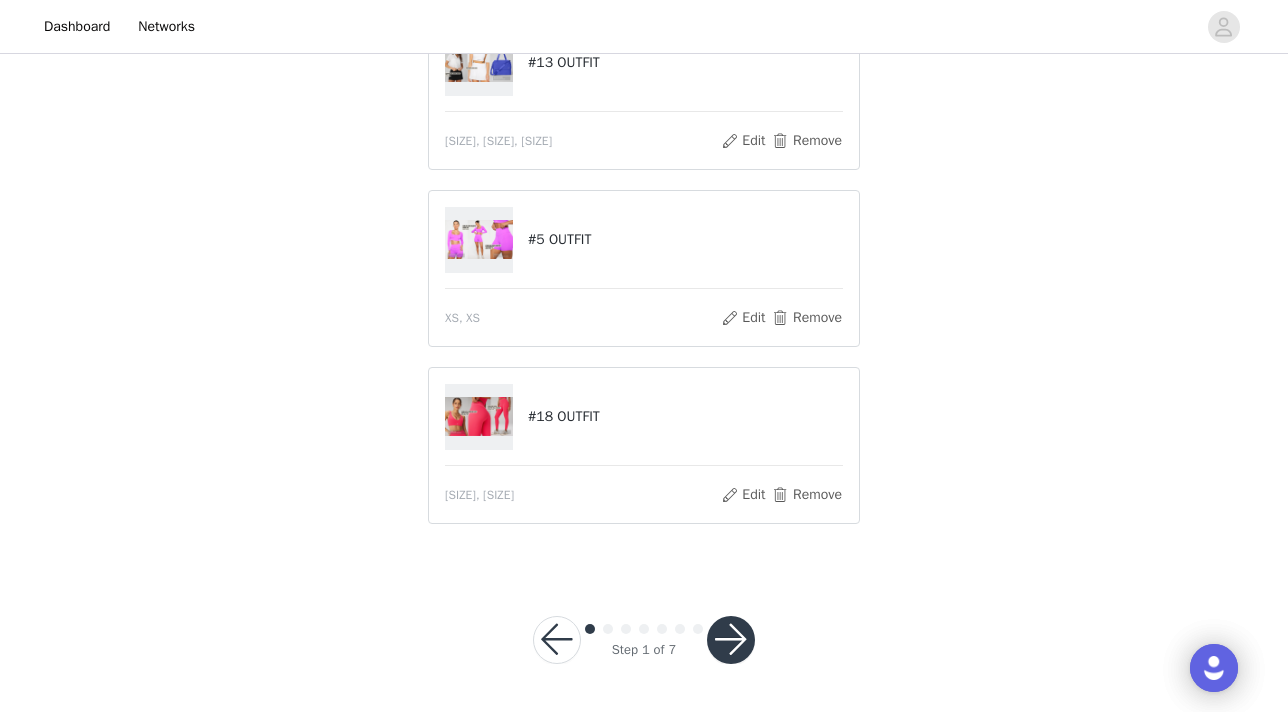 click at bounding box center (731, 640) 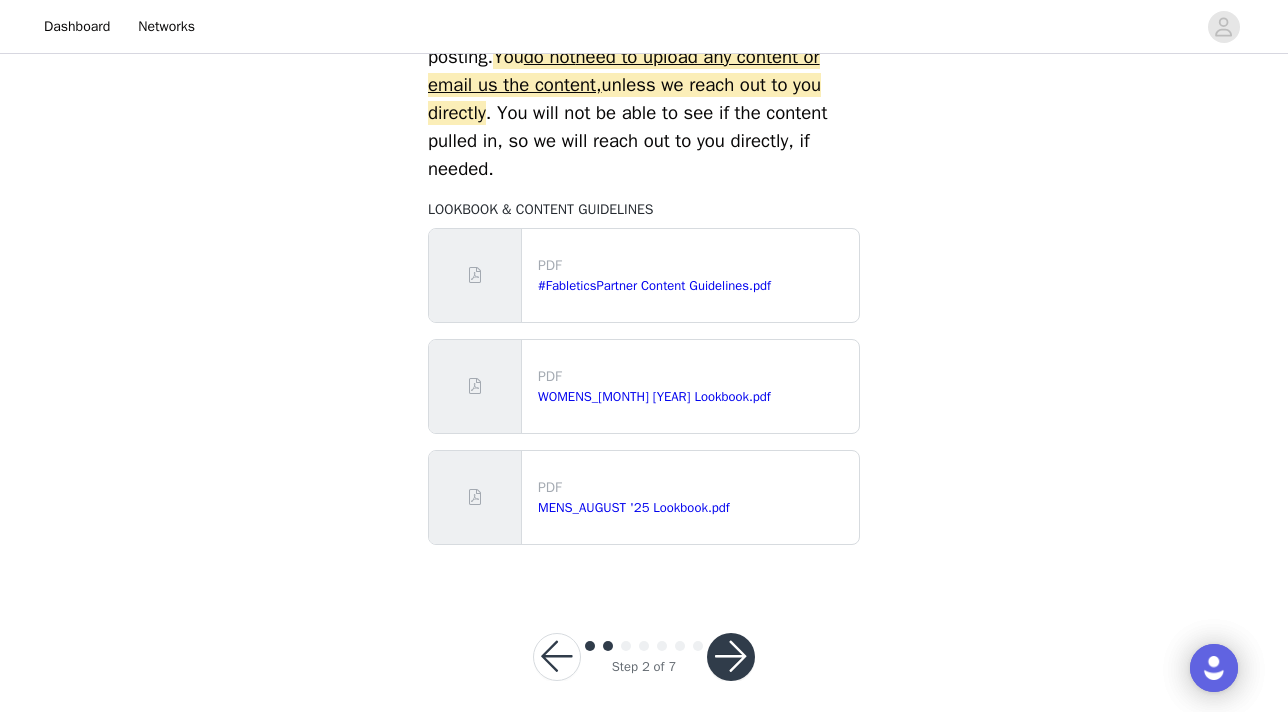 scroll, scrollTop: 980, scrollLeft: 0, axis: vertical 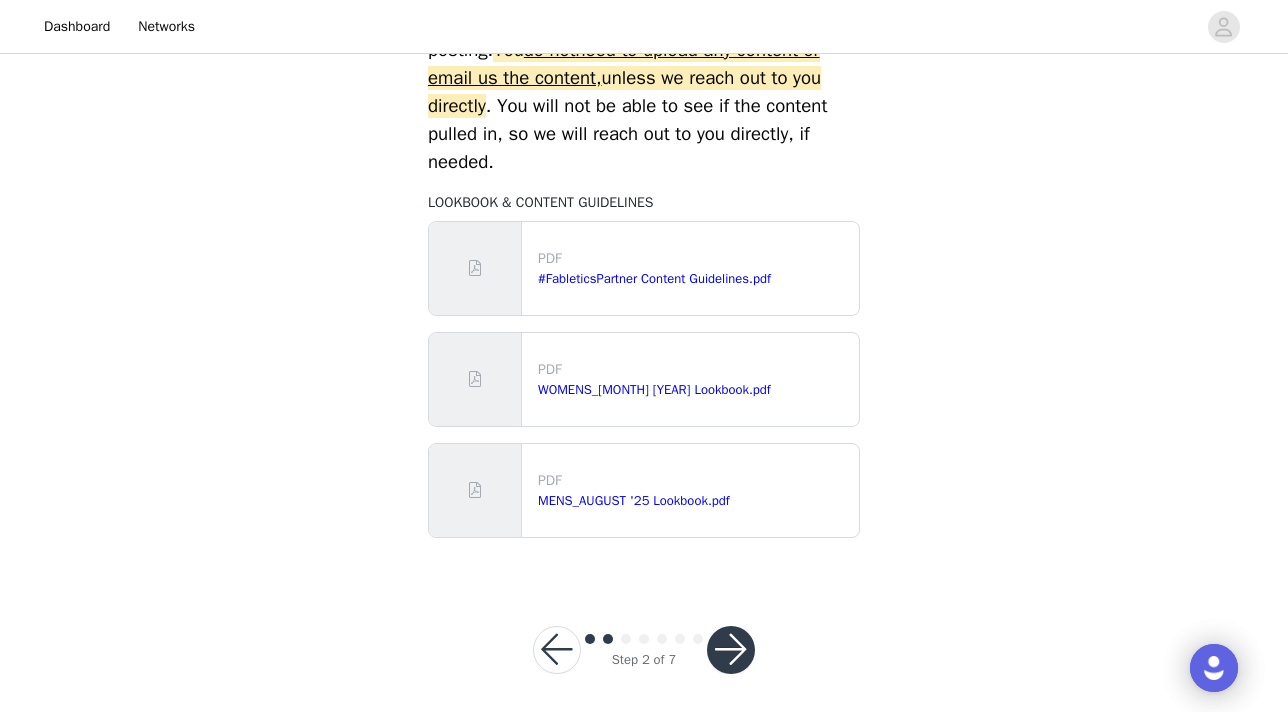 click at bounding box center (731, 650) 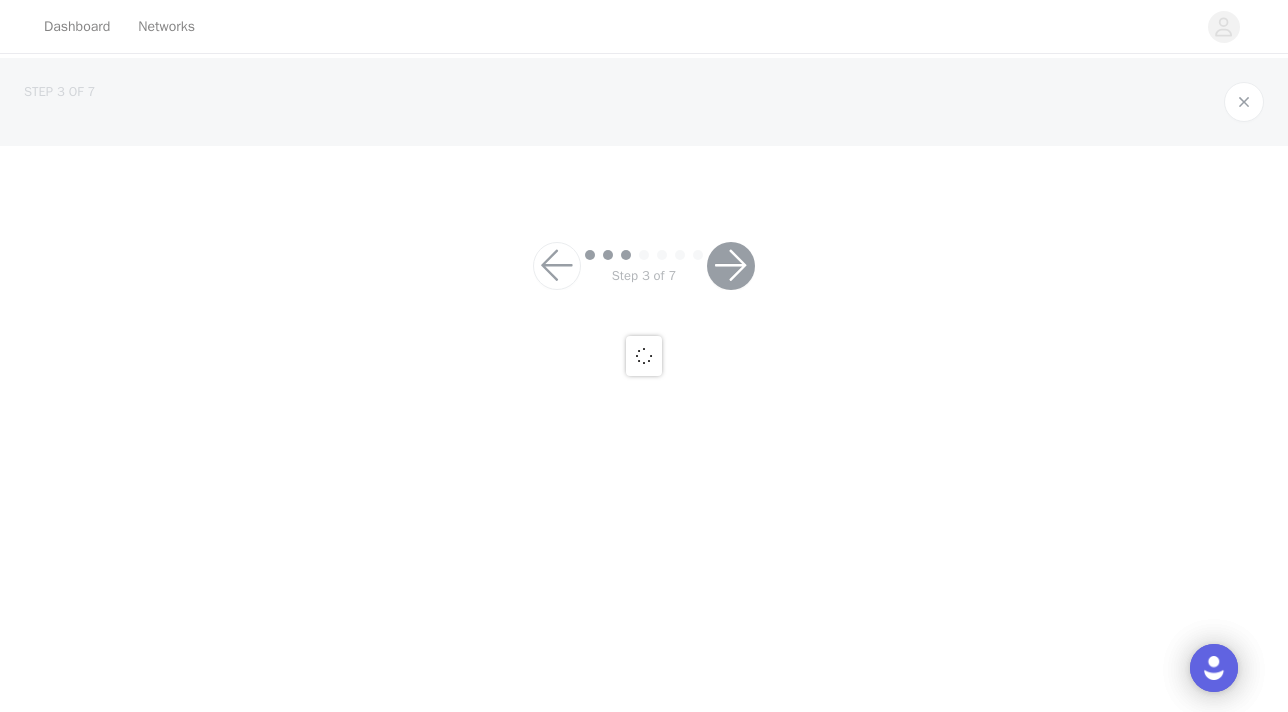 scroll, scrollTop: 0, scrollLeft: 0, axis: both 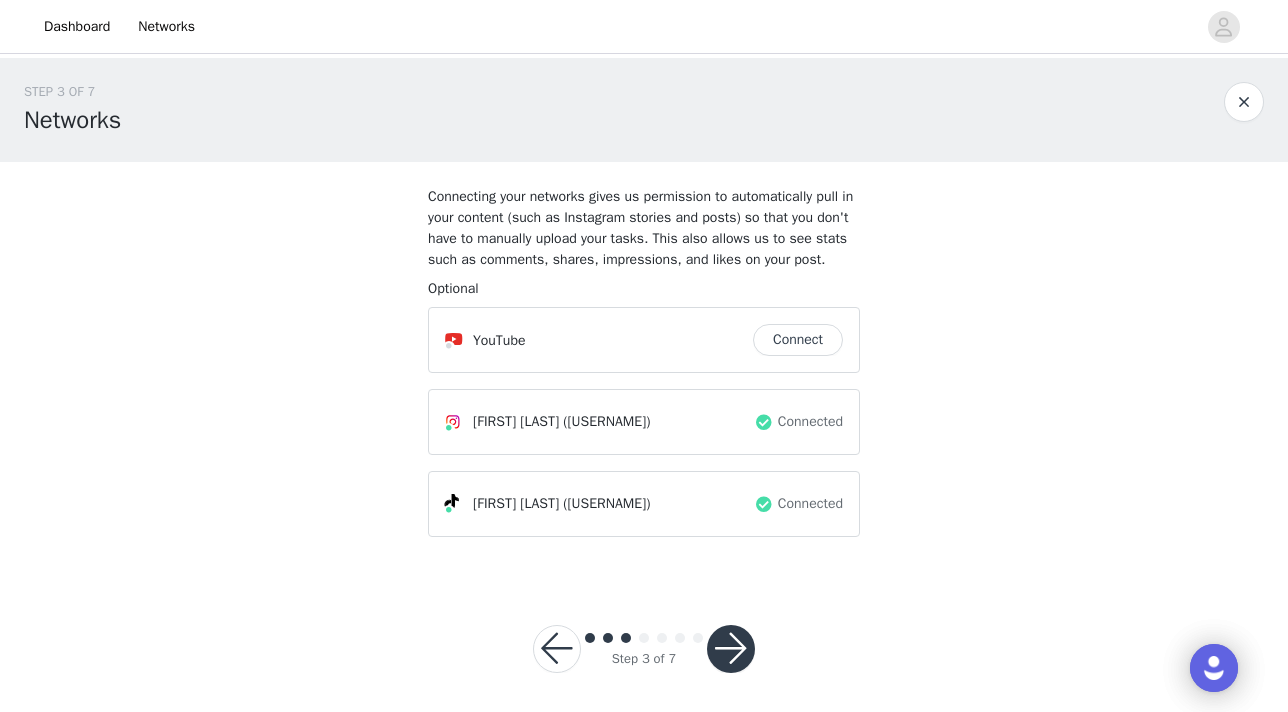 click at bounding box center (731, 649) 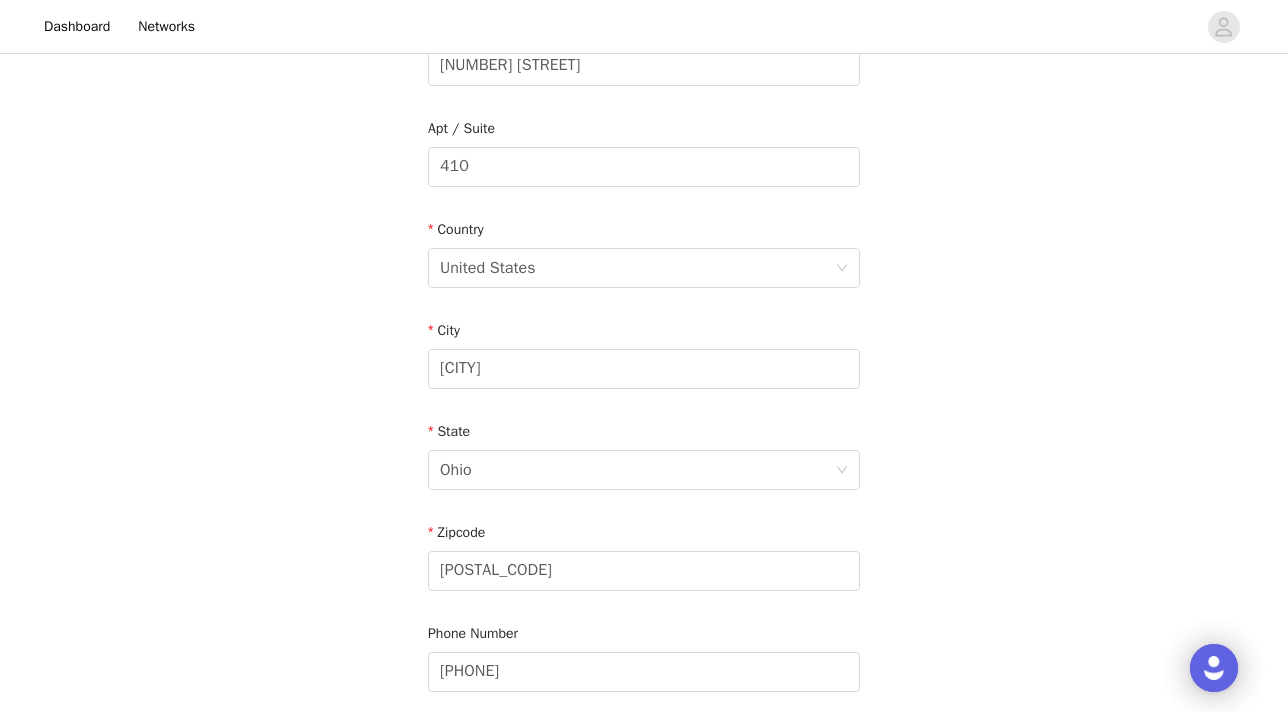 scroll, scrollTop: 651, scrollLeft: 0, axis: vertical 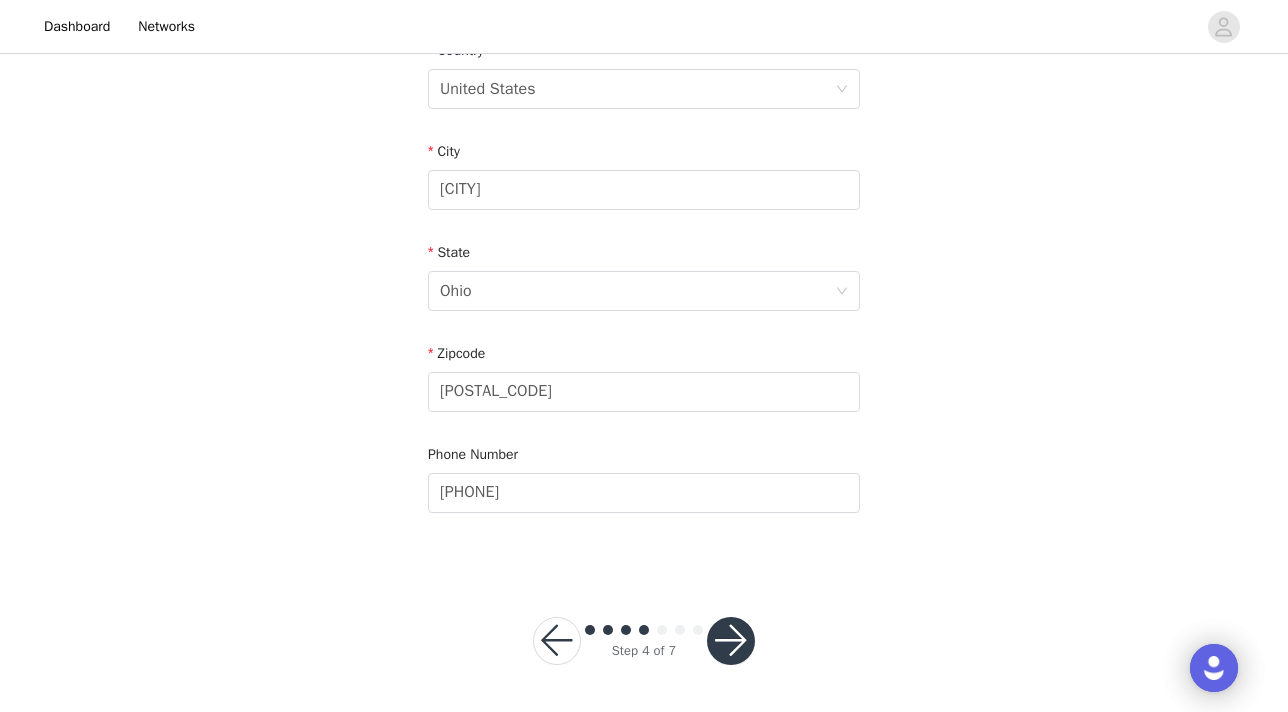 click at bounding box center [731, 641] 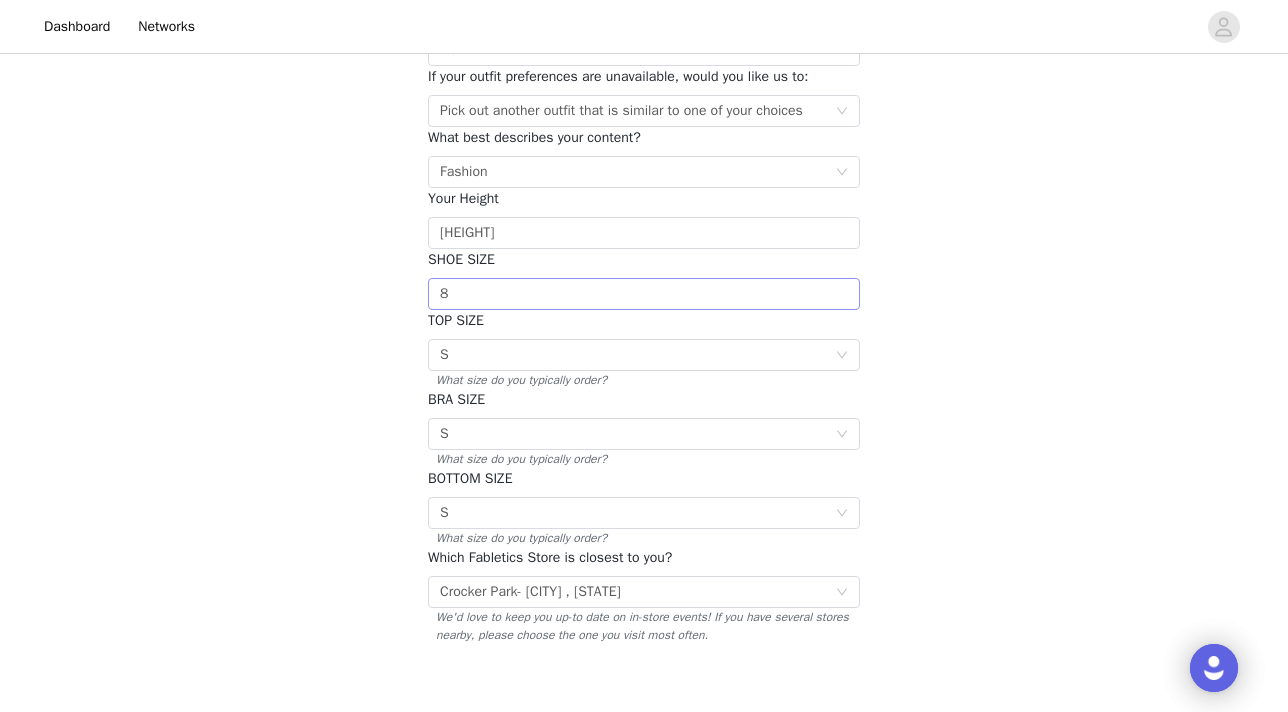 scroll, scrollTop: 364, scrollLeft: 0, axis: vertical 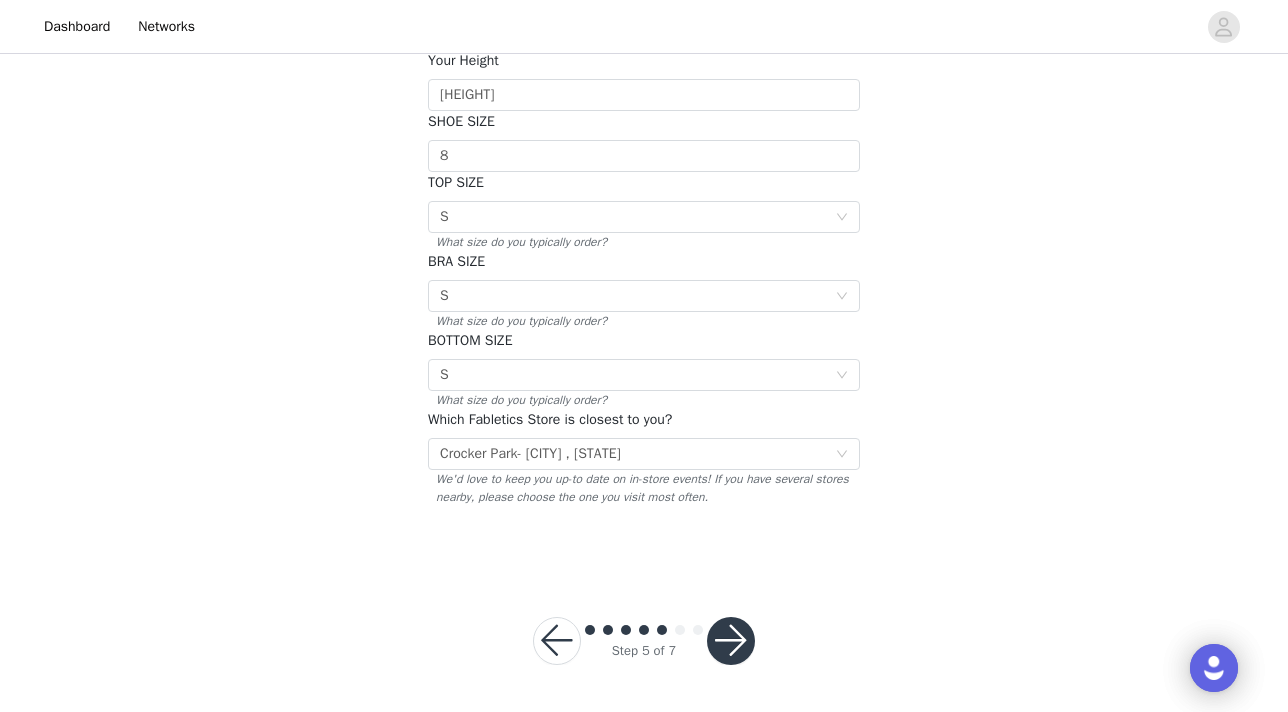 click at bounding box center (731, 641) 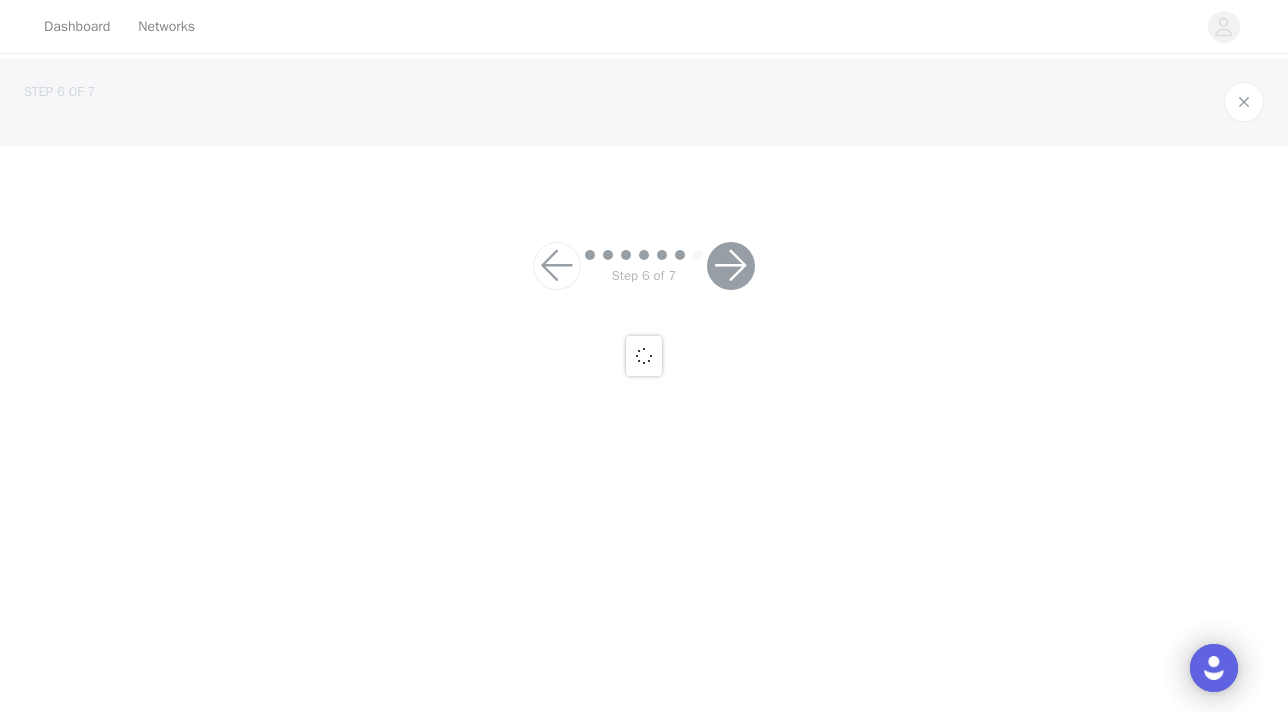 scroll, scrollTop: 0, scrollLeft: 0, axis: both 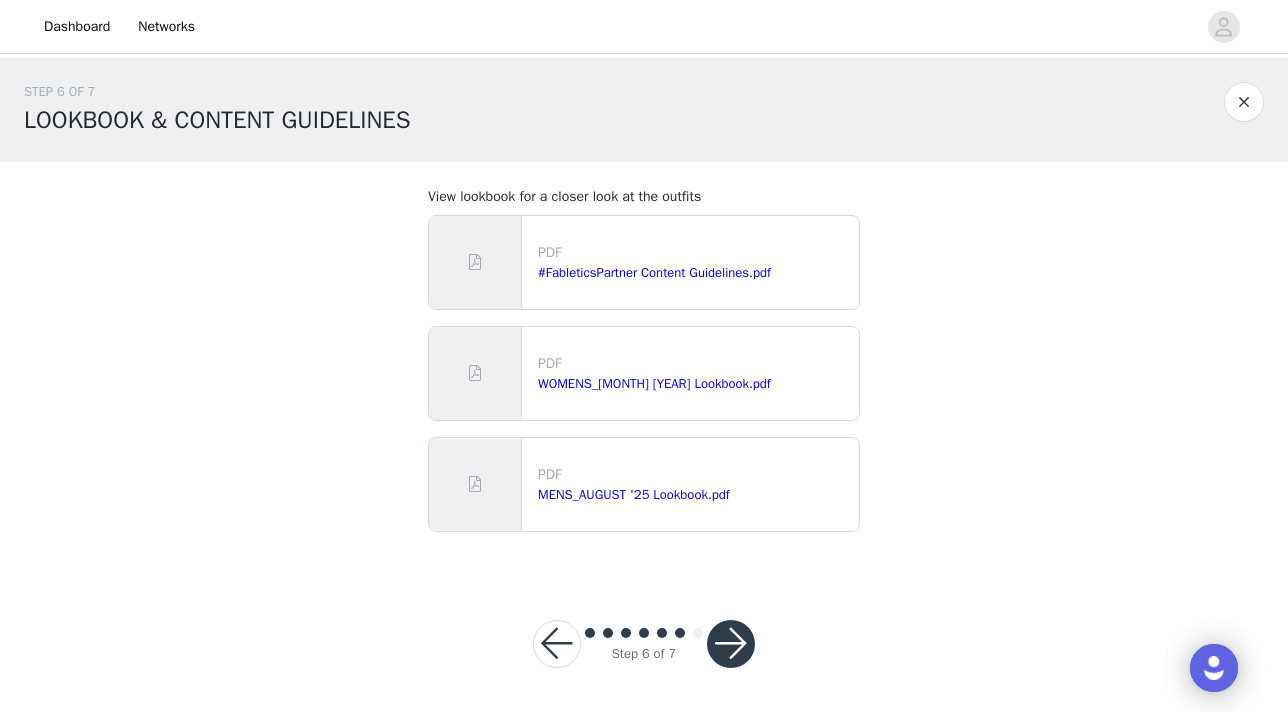 click at bounding box center [557, 644] 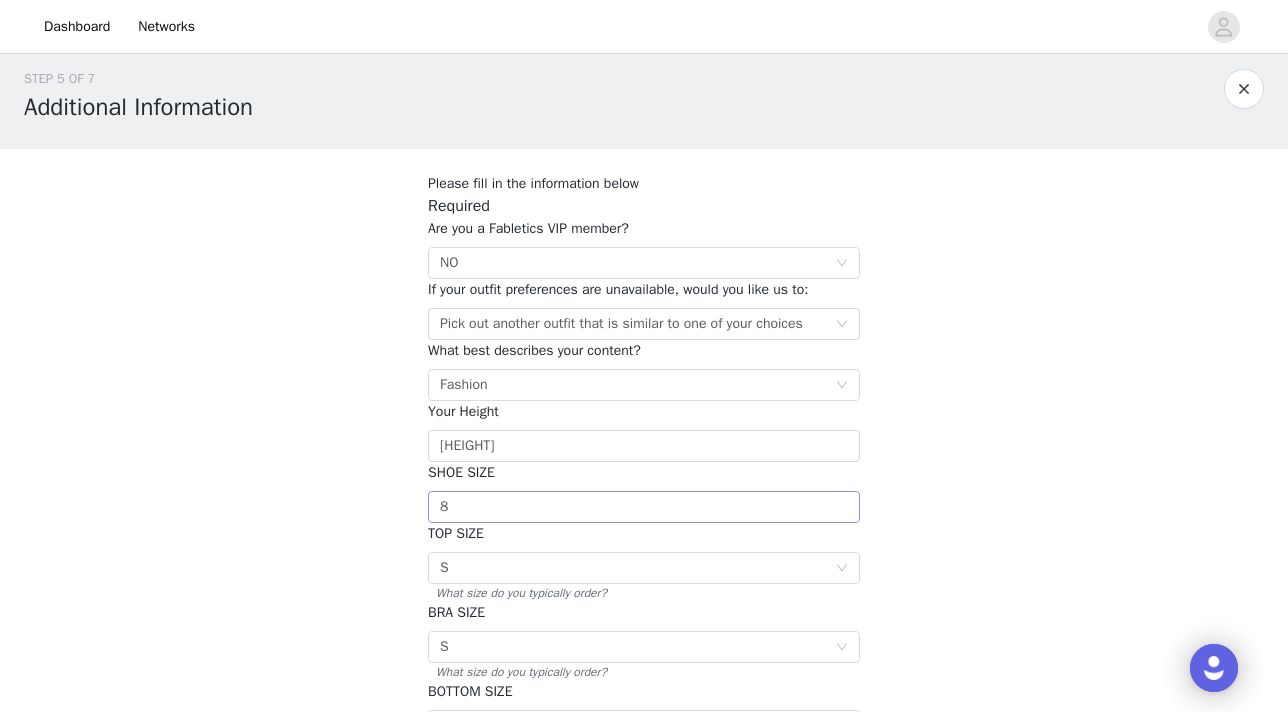 scroll, scrollTop: 29, scrollLeft: 0, axis: vertical 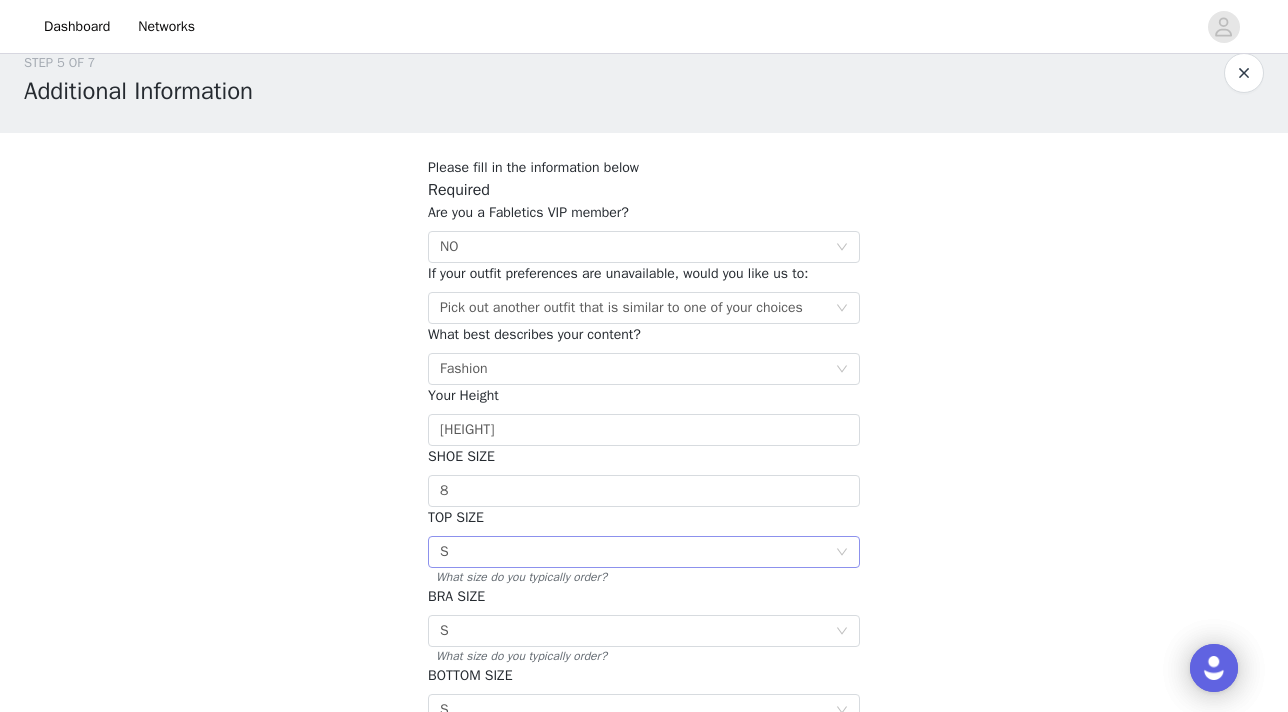 click on "Select S" at bounding box center (637, 552) 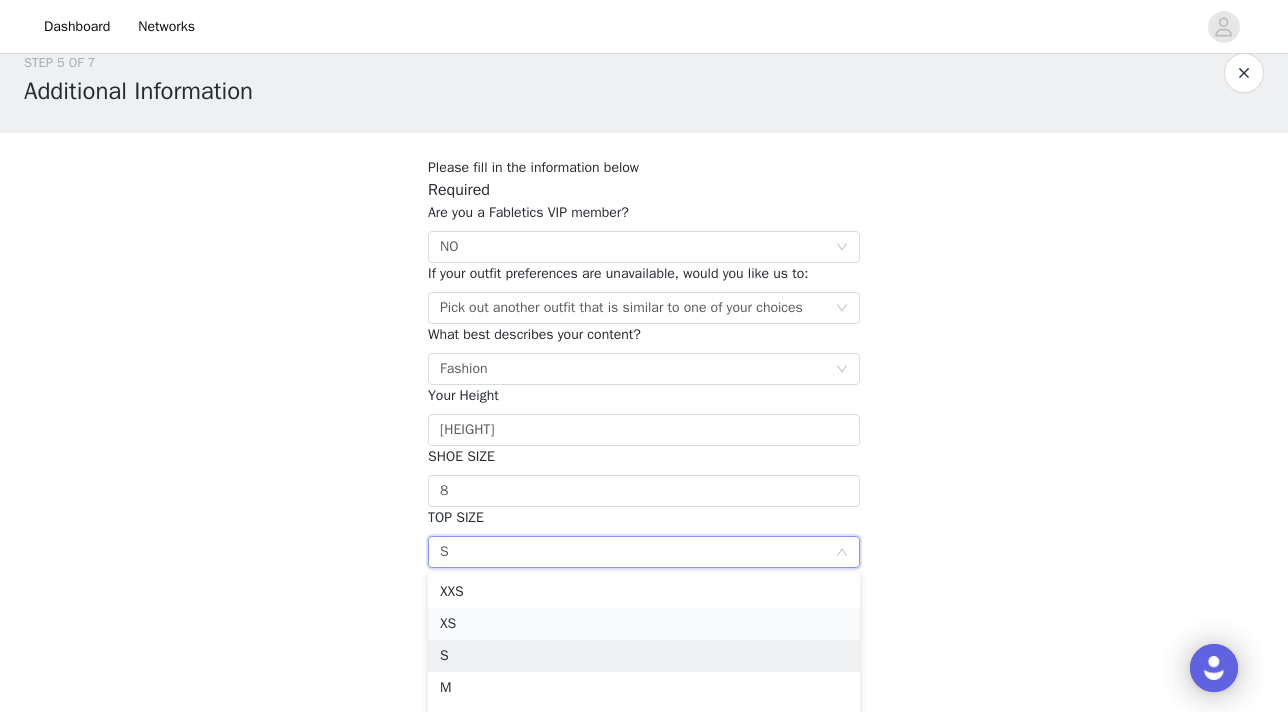 click on "XS" at bounding box center (644, 624) 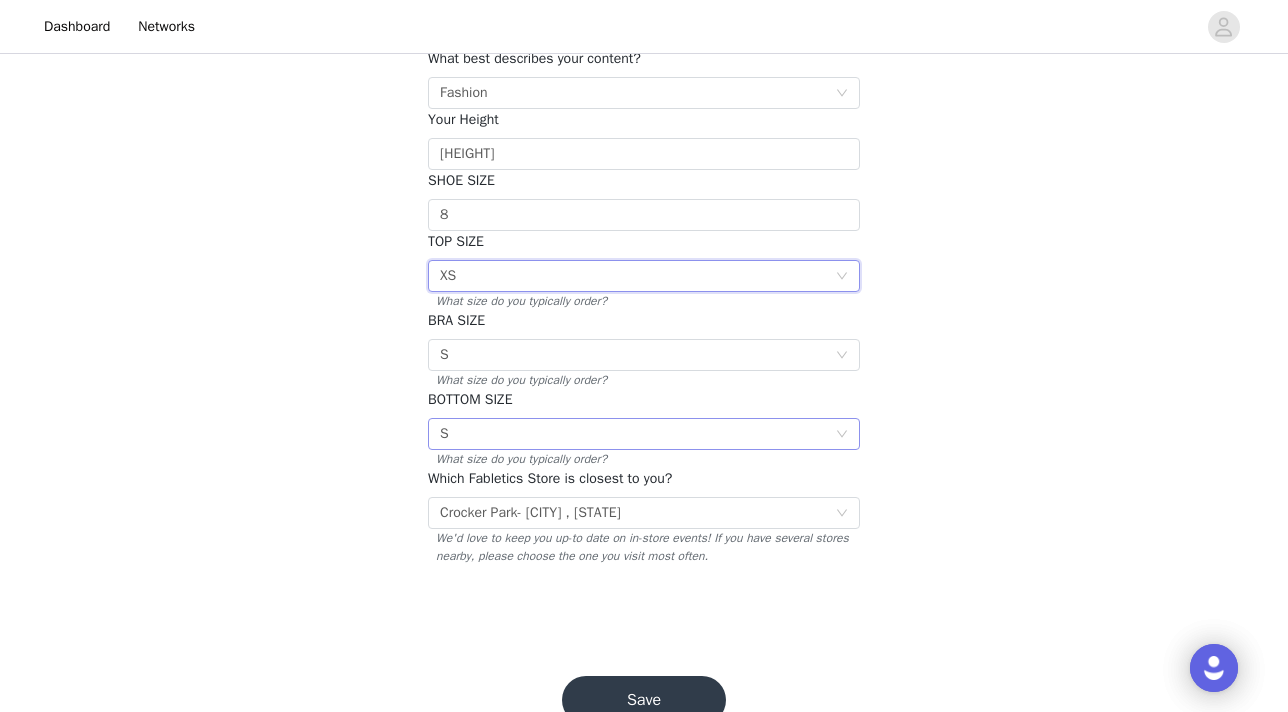 scroll, scrollTop: 364, scrollLeft: 0, axis: vertical 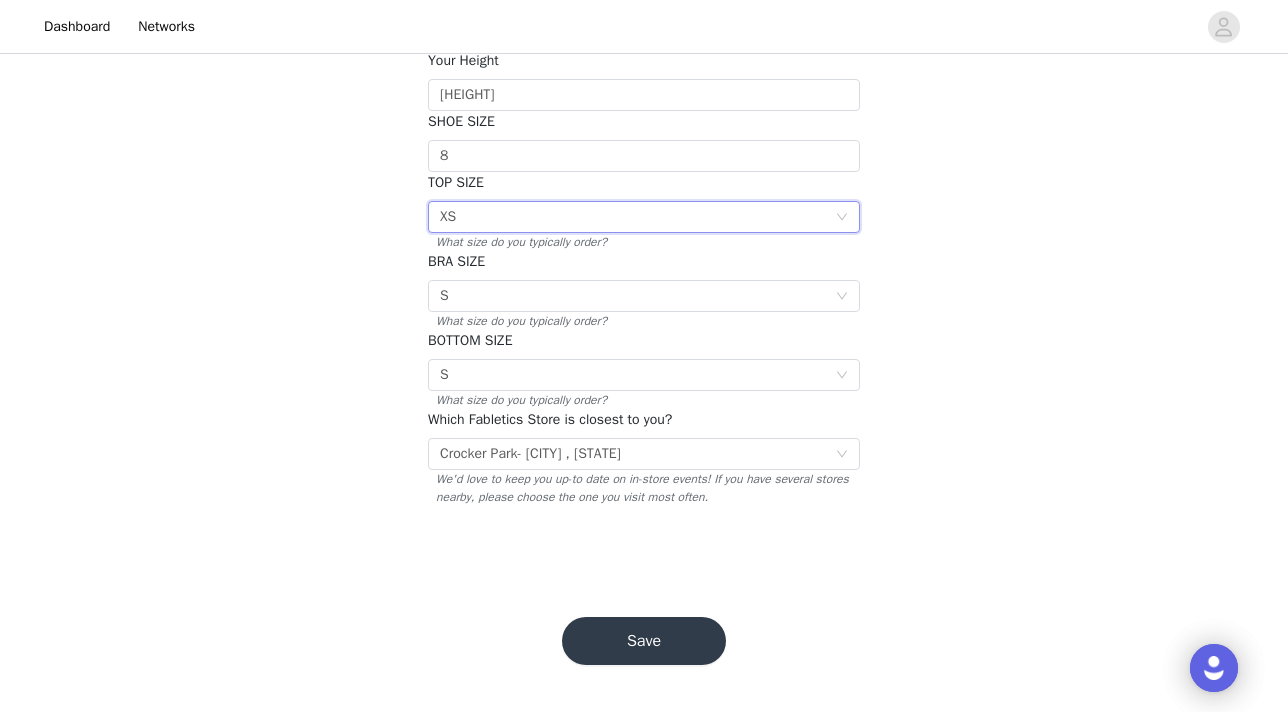 click on "Save" at bounding box center (644, 641) 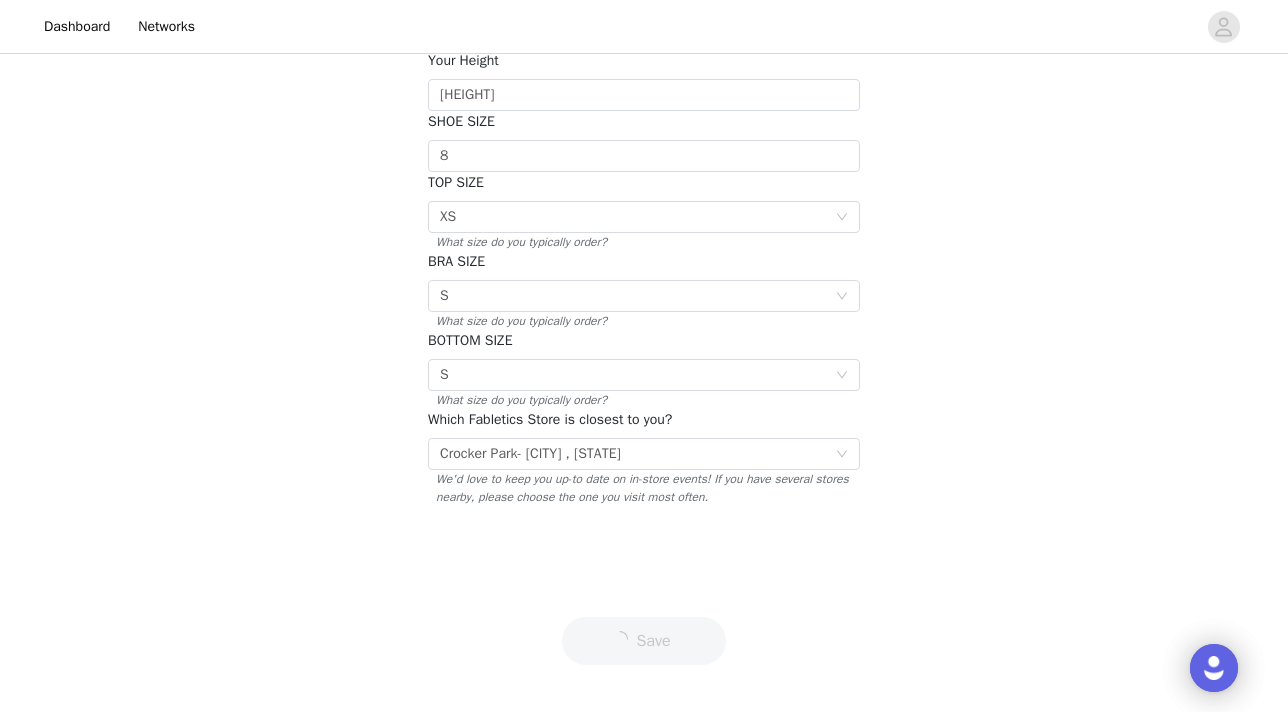scroll, scrollTop: 0, scrollLeft: 0, axis: both 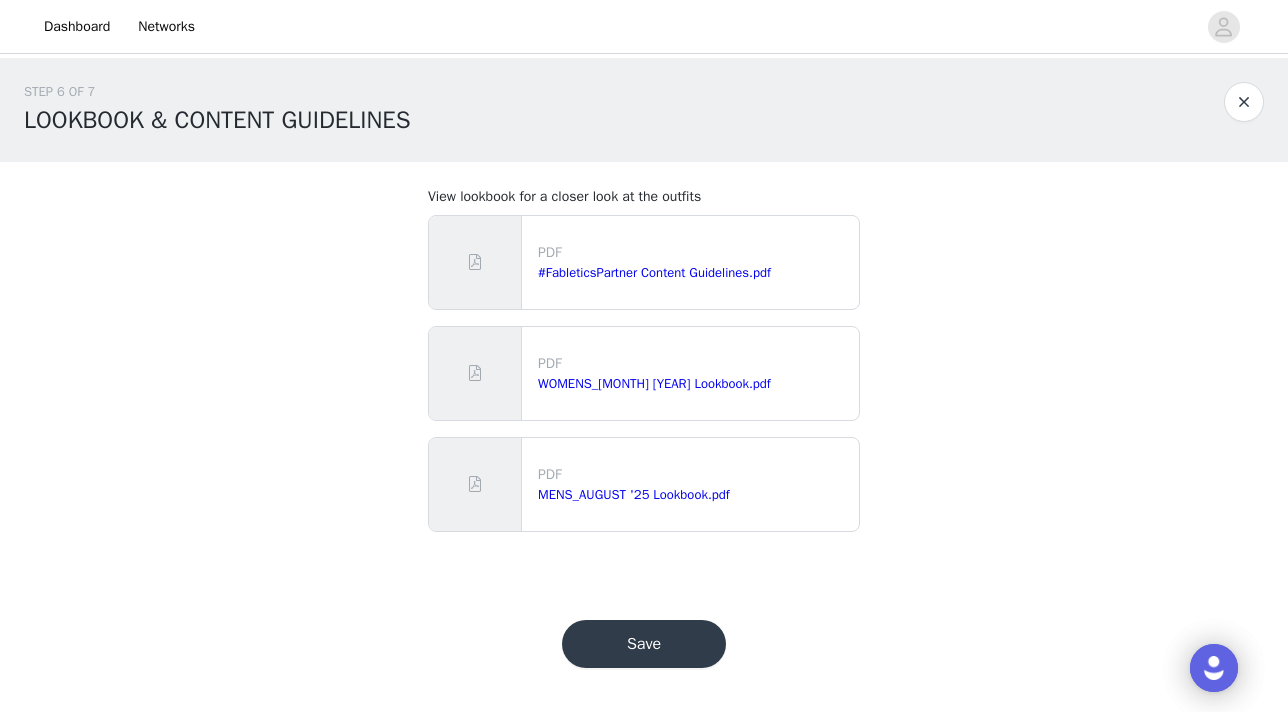 click on "Save" at bounding box center [644, 644] 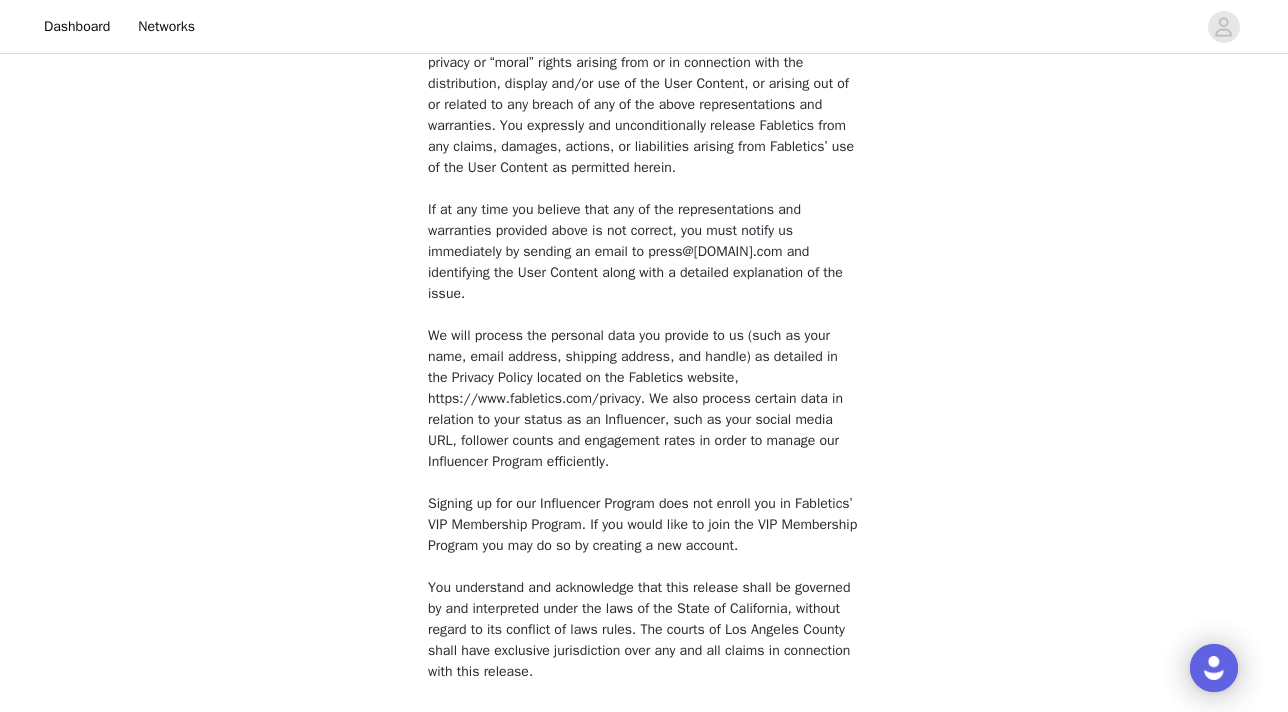 scroll, scrollTop: 1343, scrollLeft: 0, axis: vertical 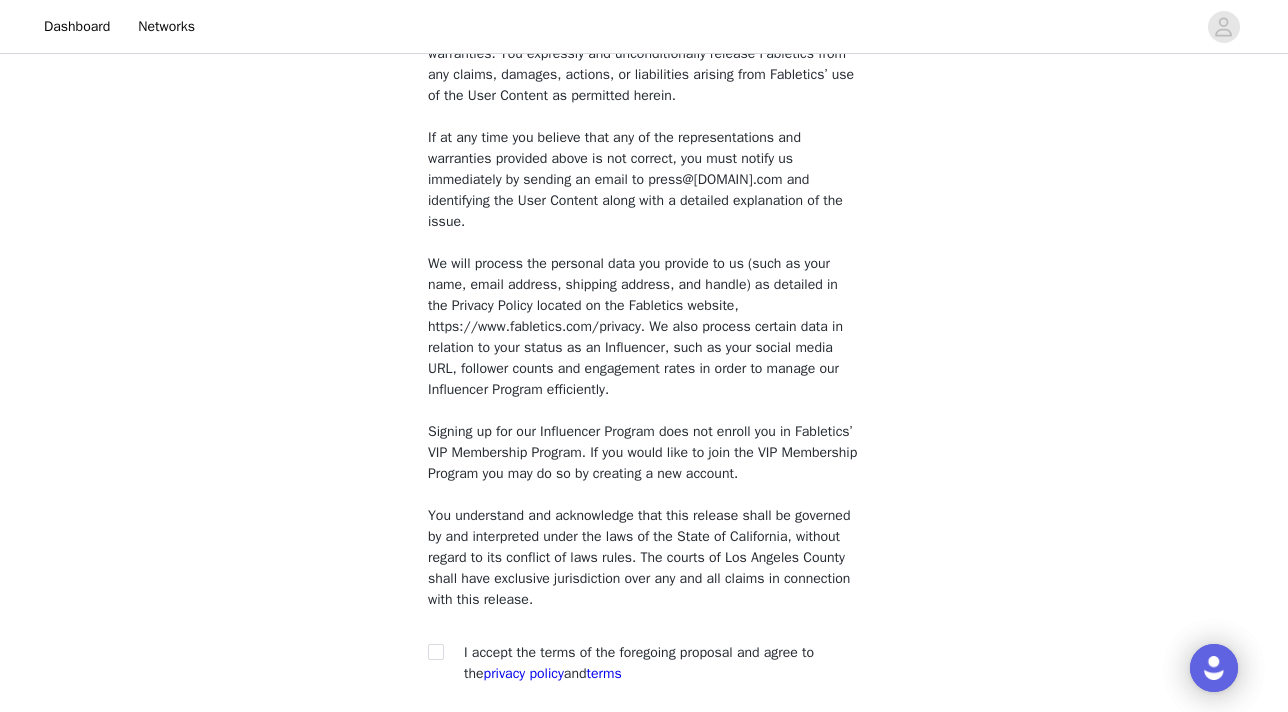 click on "I accept the terms of the foregoing proposal and agree to the
privacy policy
and
terms" at bounding box center [639, 663] 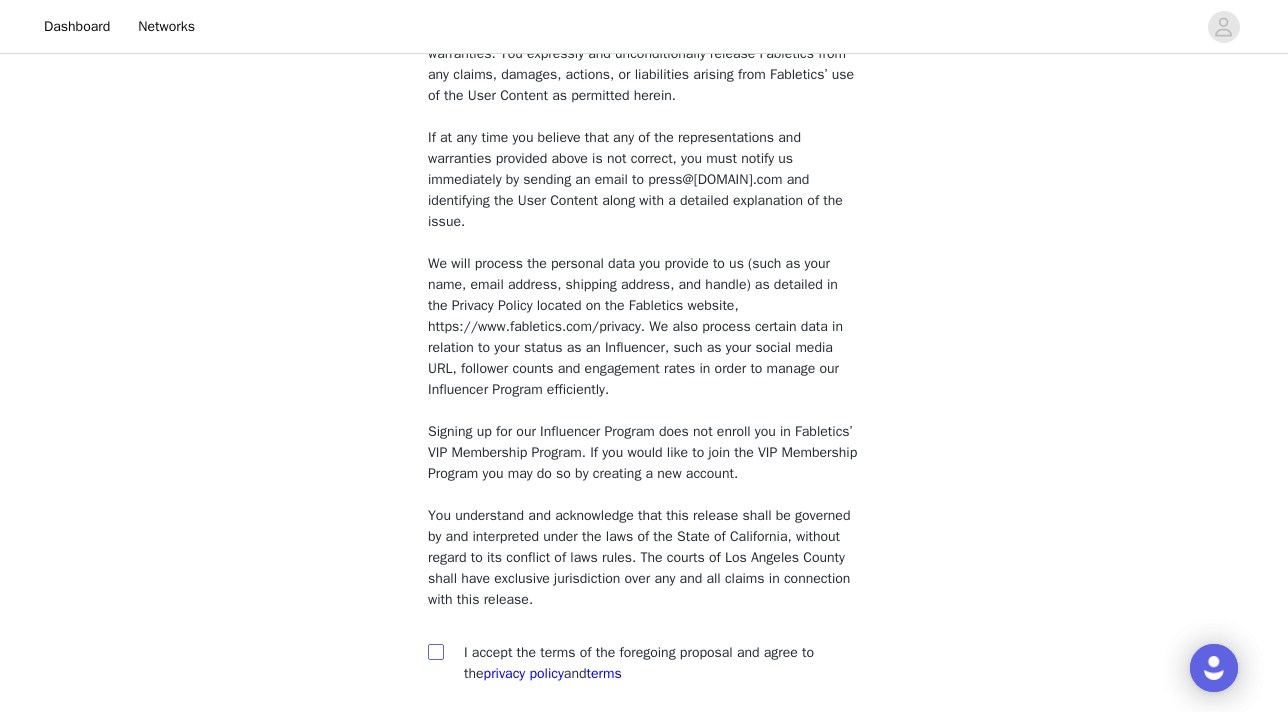 click at bounding box center [435, 651] 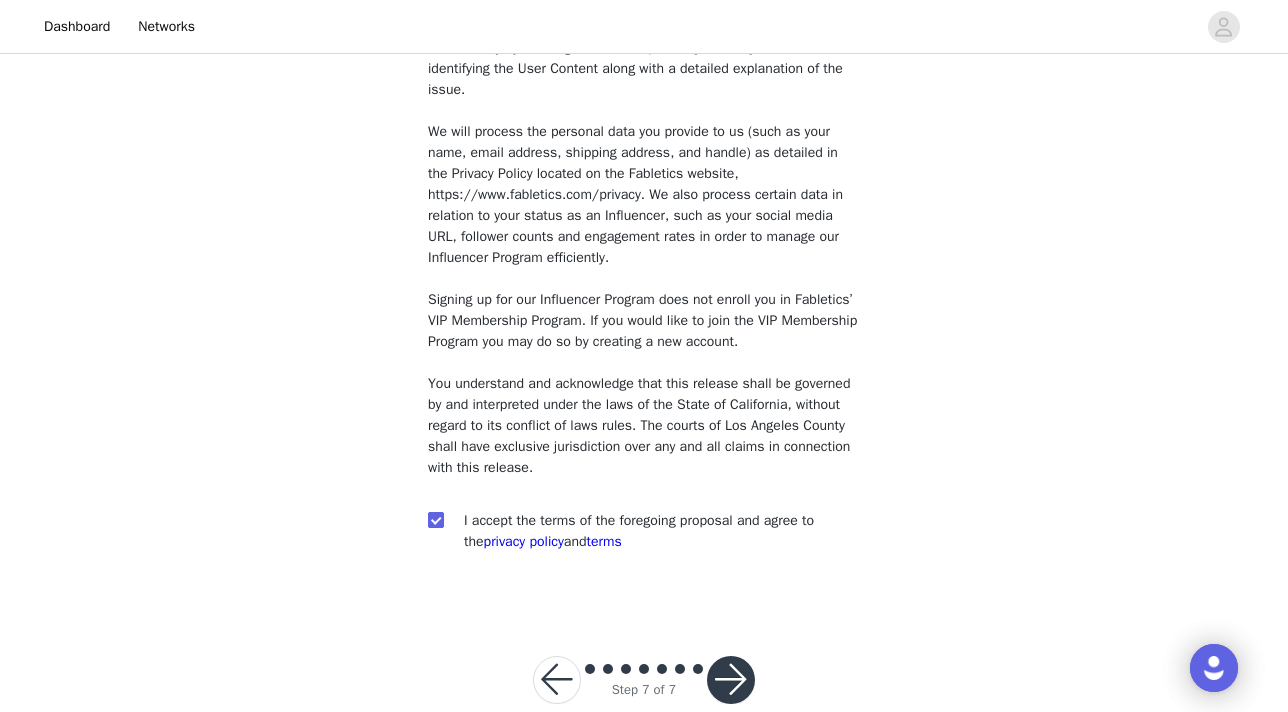 scroll, scrollTop: 1556, scrollLeft: 0, axis: vertical 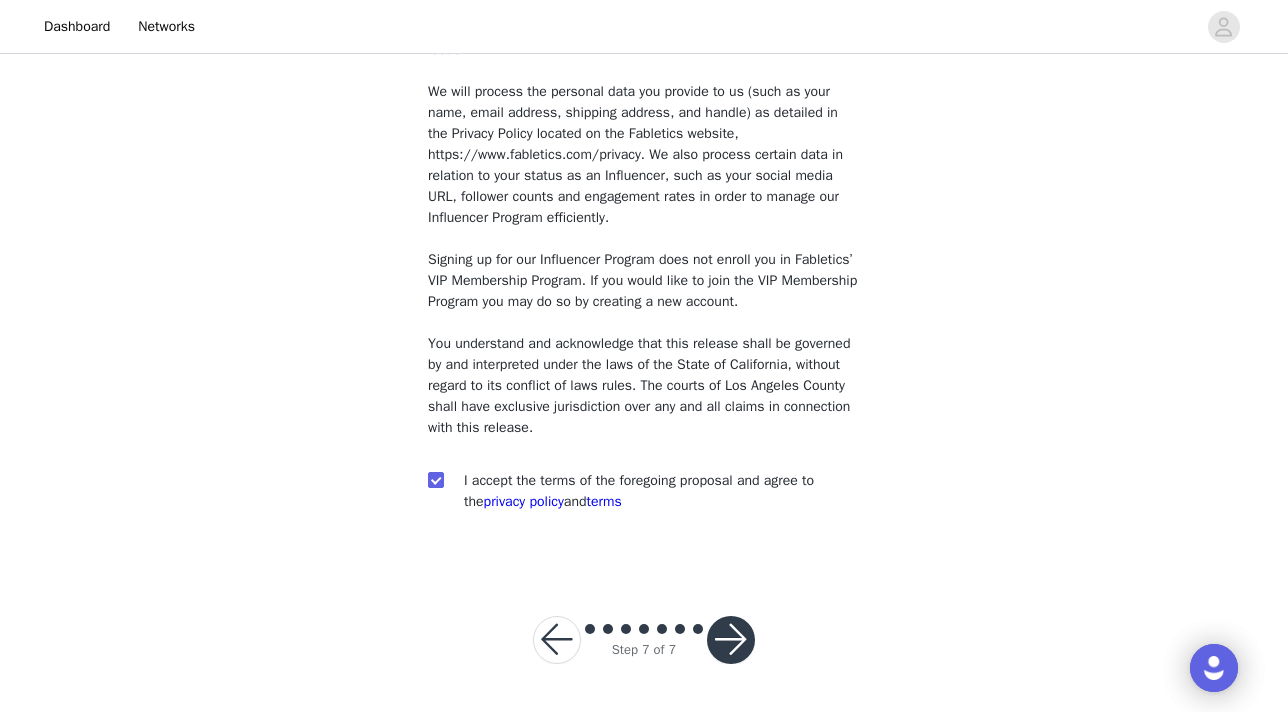 click at bounding box center [731, 640] 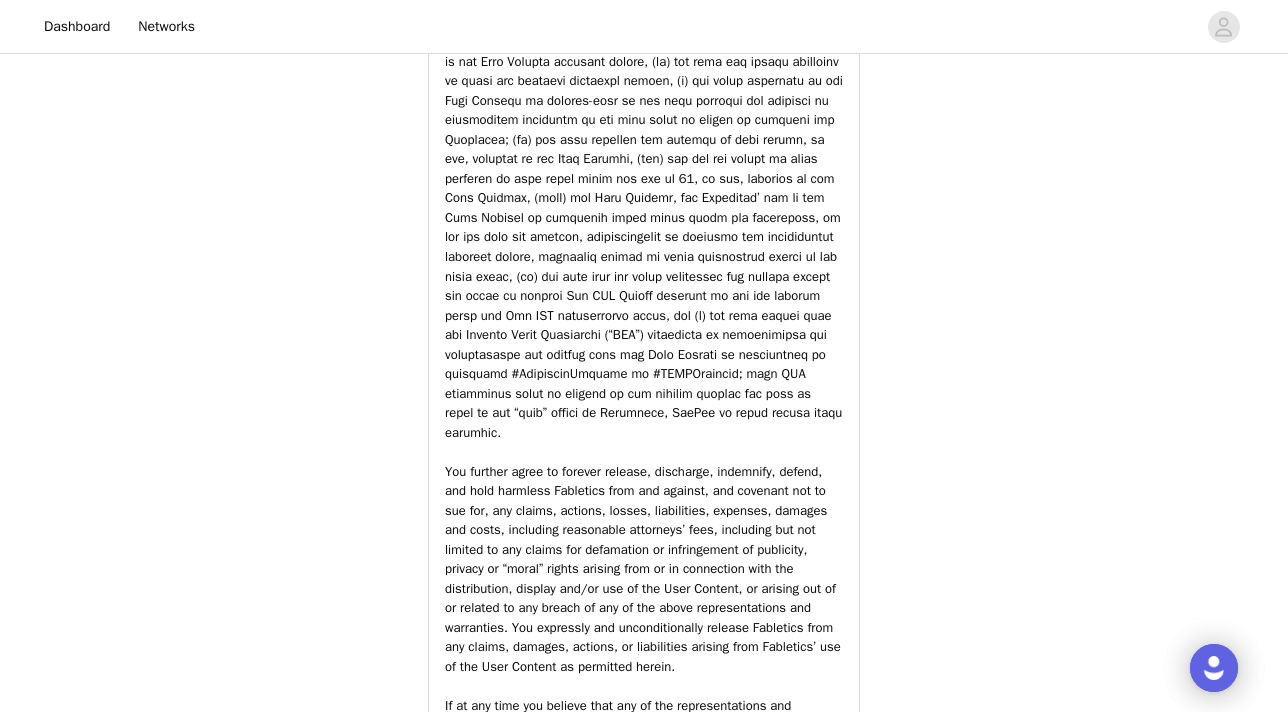 scroll, scrollTop: 2993, scrollLeft: 0, axis: vertical 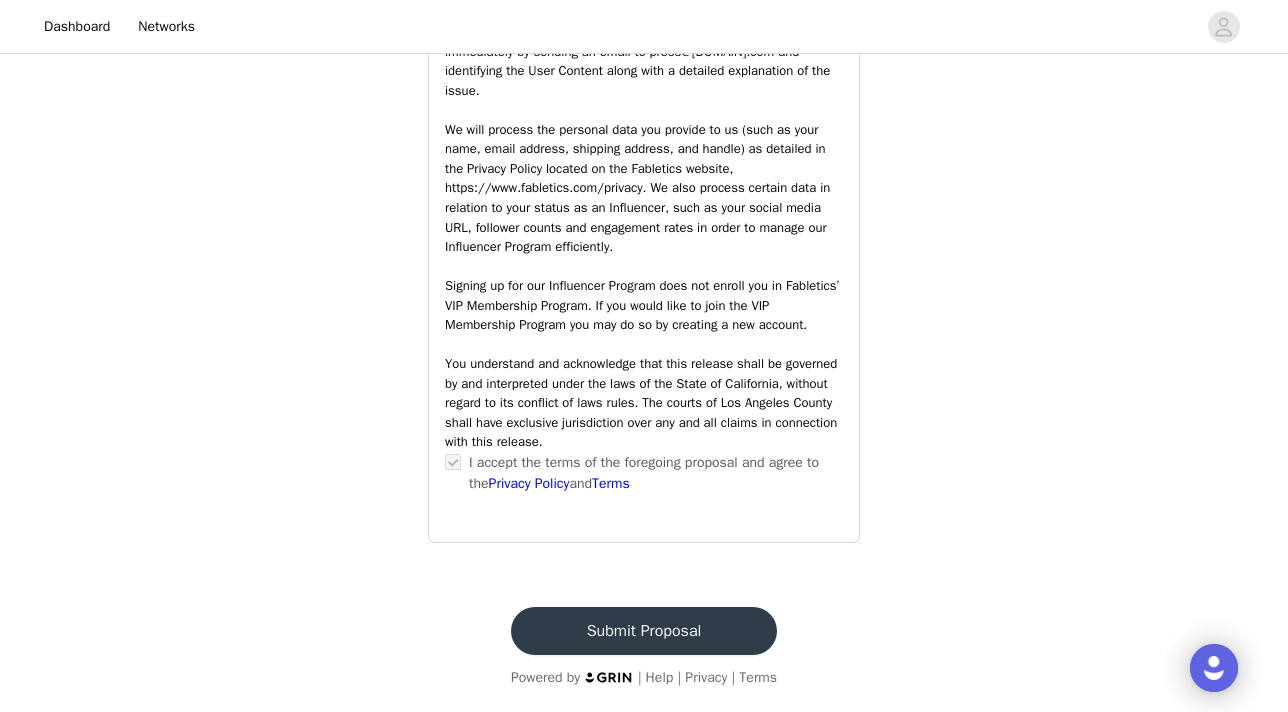 click on "Submit Proposal" at bounding box center [644, 631] 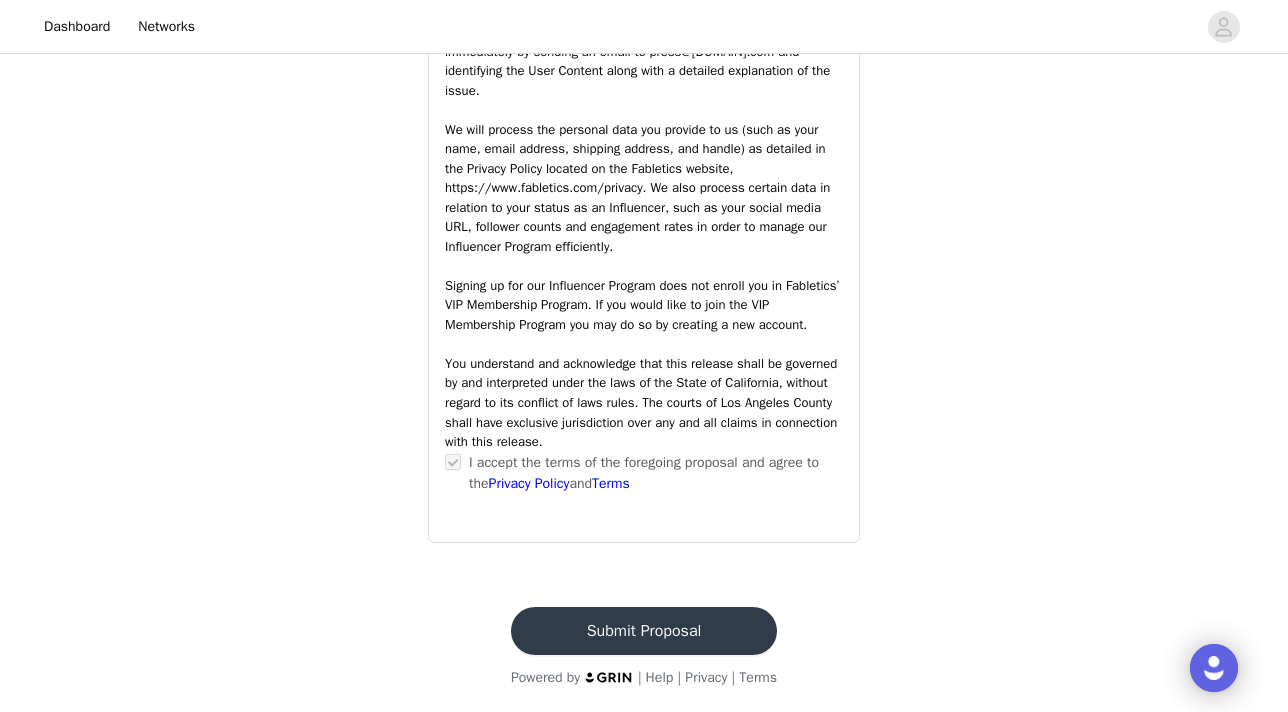 scroll, scrollTop: 0, scrollLeft: 0, axis: both 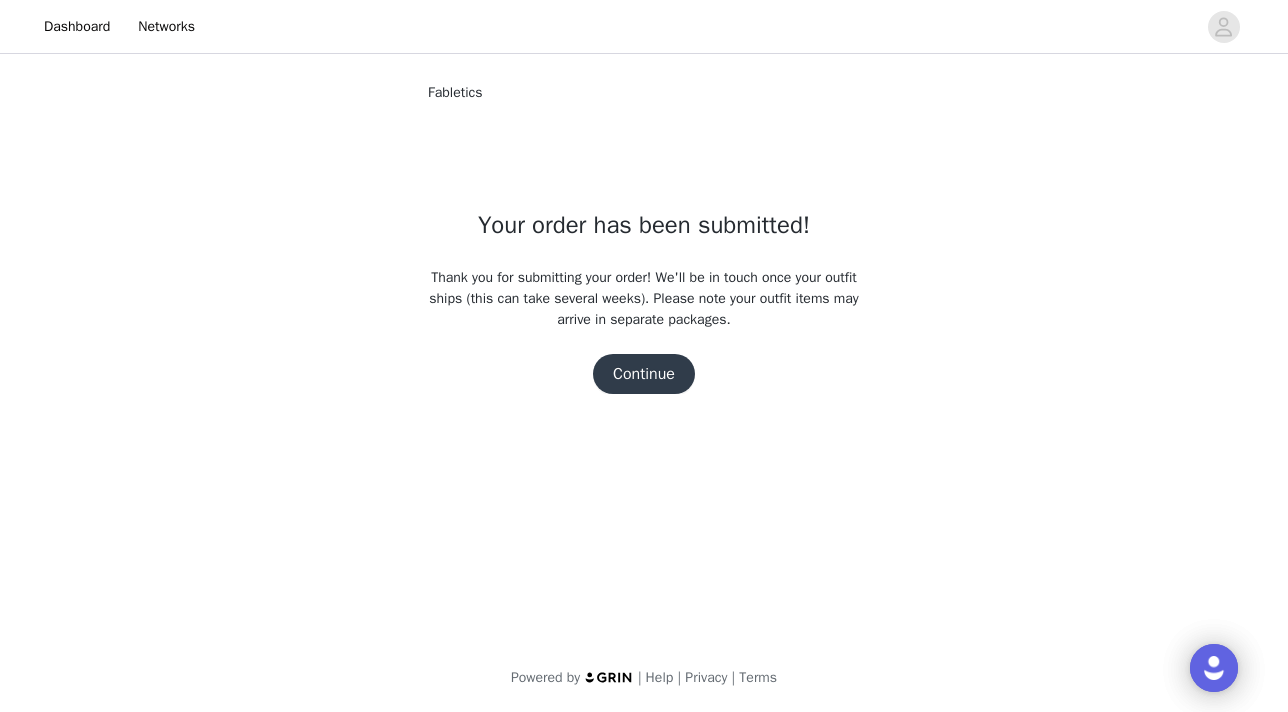 click on "Continue" at bounding box center (644, 374) 